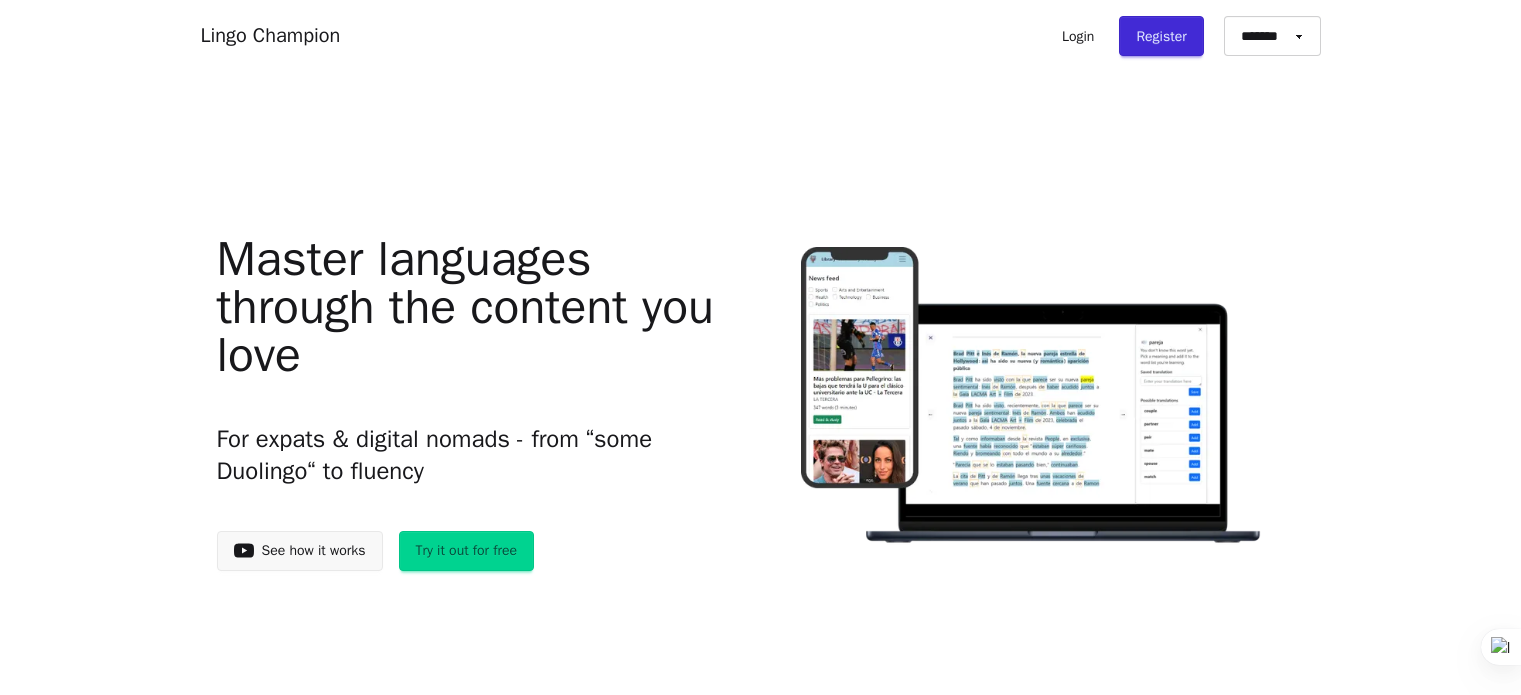 scroll, scrollTop: 0, scrollLeft: 0, axis: both 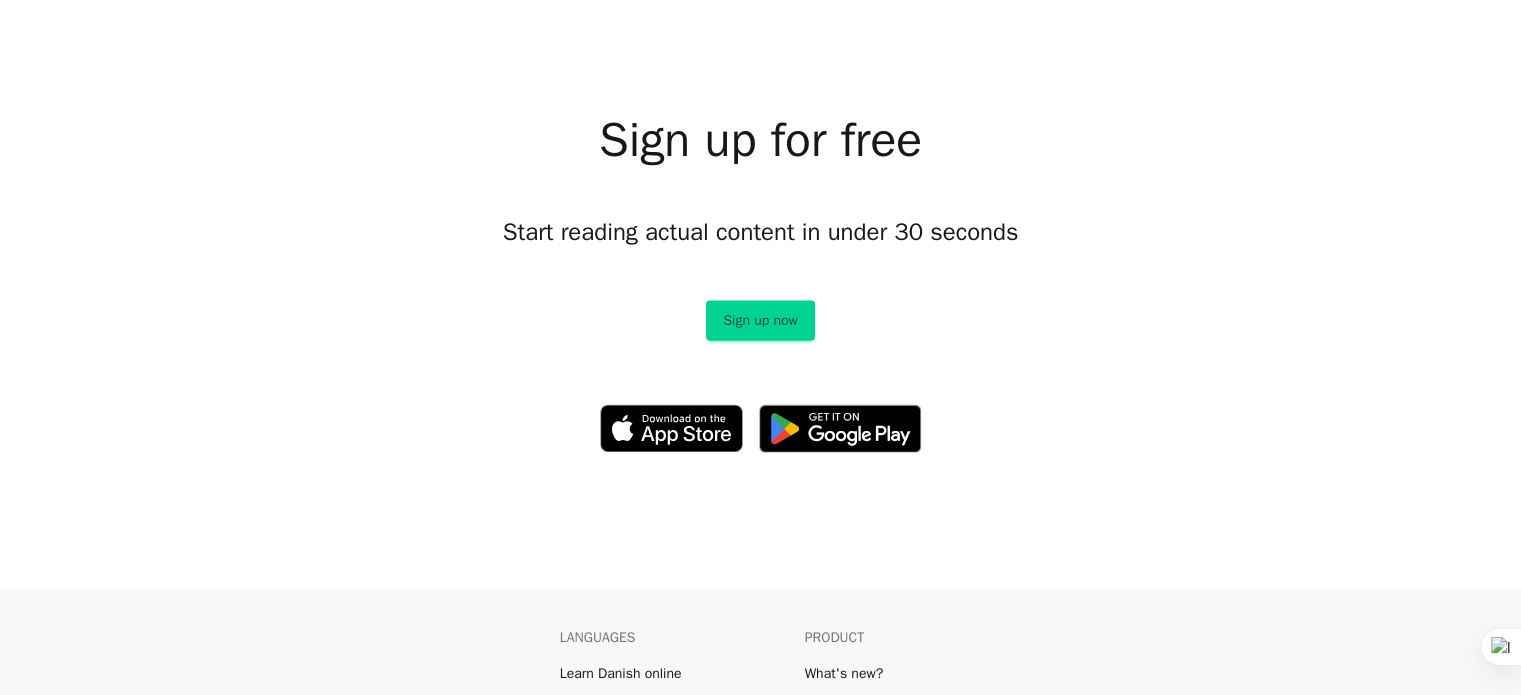 click on "Sign up now" at bounding box center [760, 320] 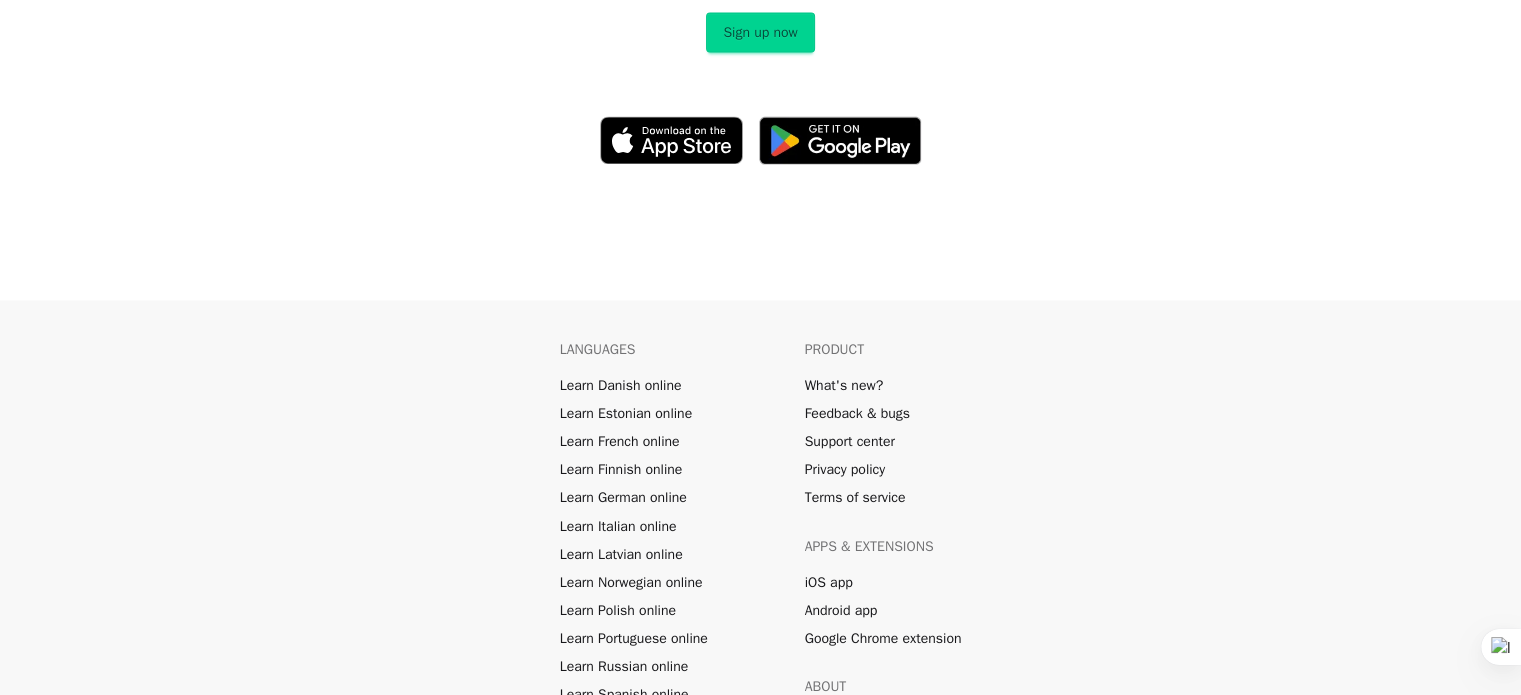 scroll, scrollTop: 10729, scrollLeft: 0, axis: vertical 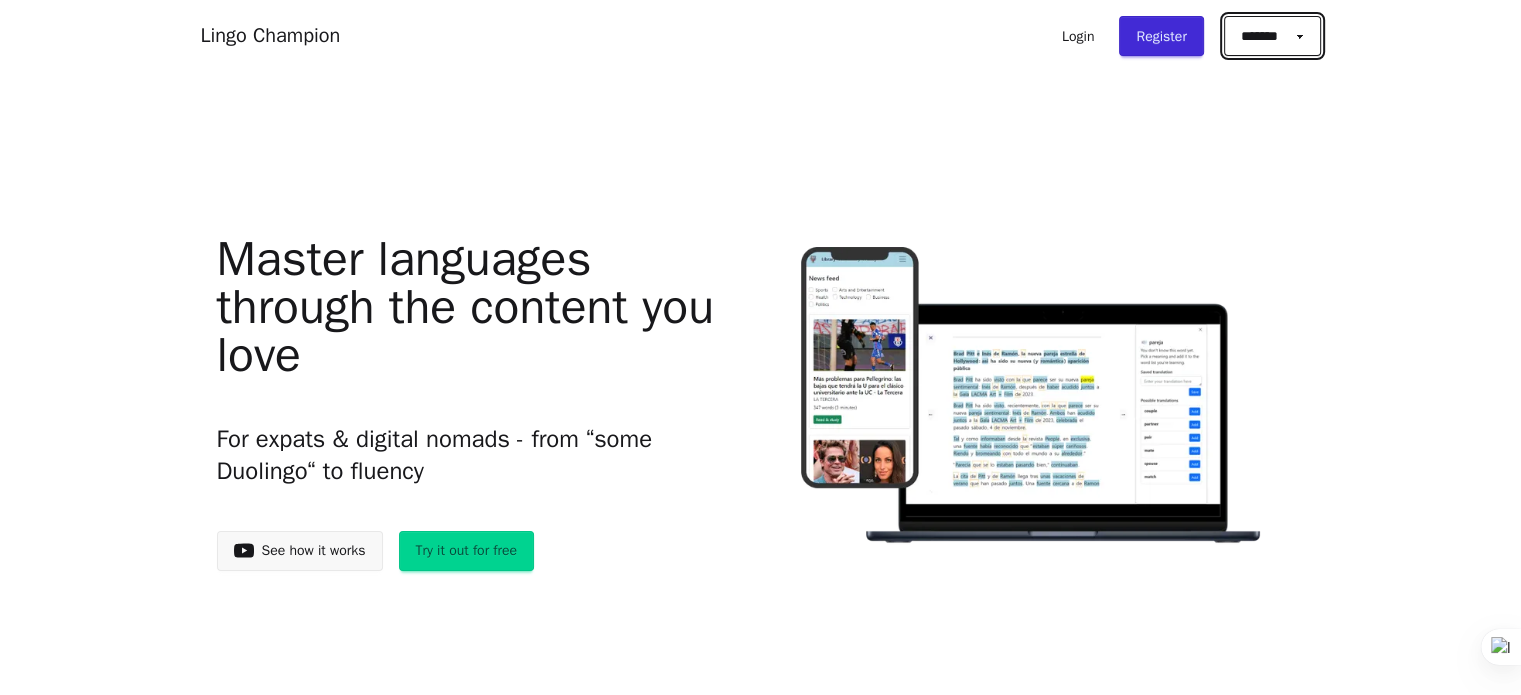 click on "******* ******* *******" at bounding box center (1272, 36) 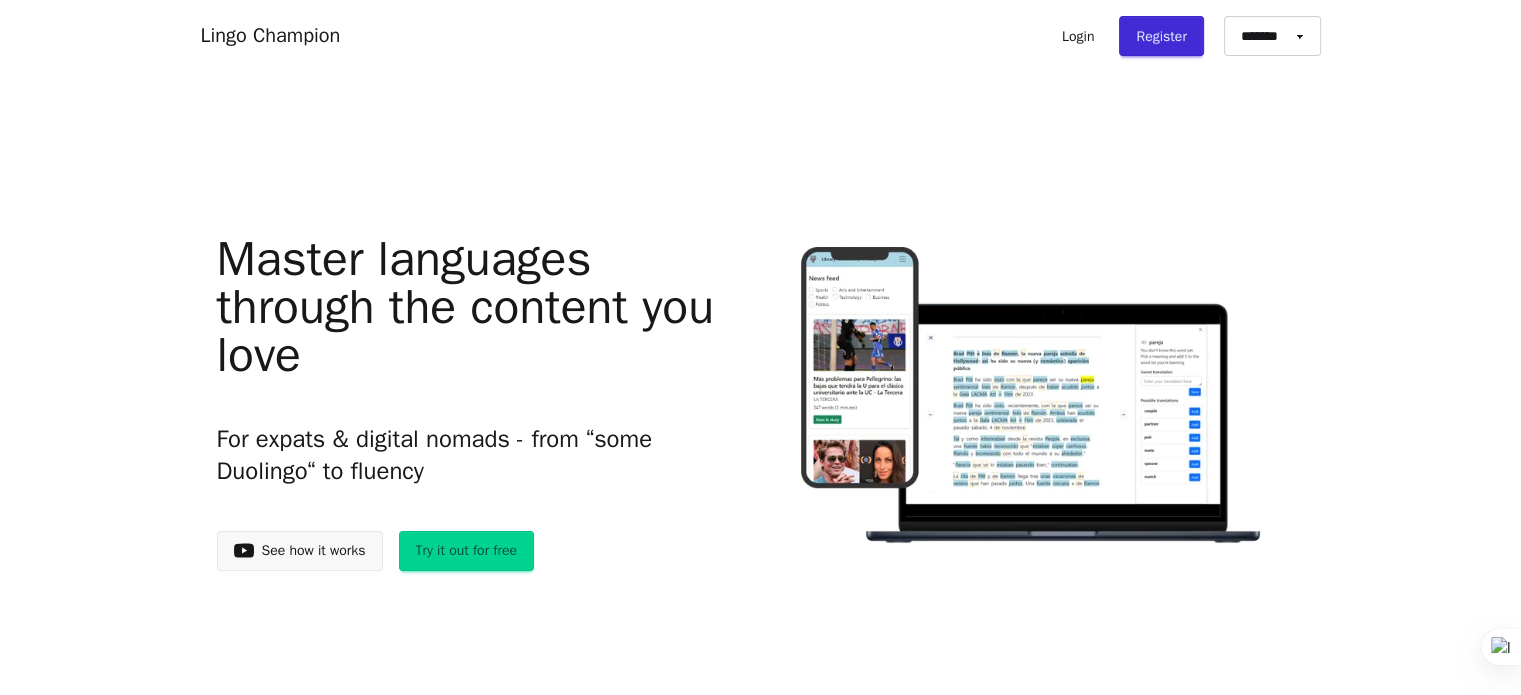 click on "Lingo Champion             Login       Register       Go to app ➝       Logout             ******* ******* *******                             Login     Register       Go to app ➝       Logout         ******* ******* *******" at bounding box center [760, 36] 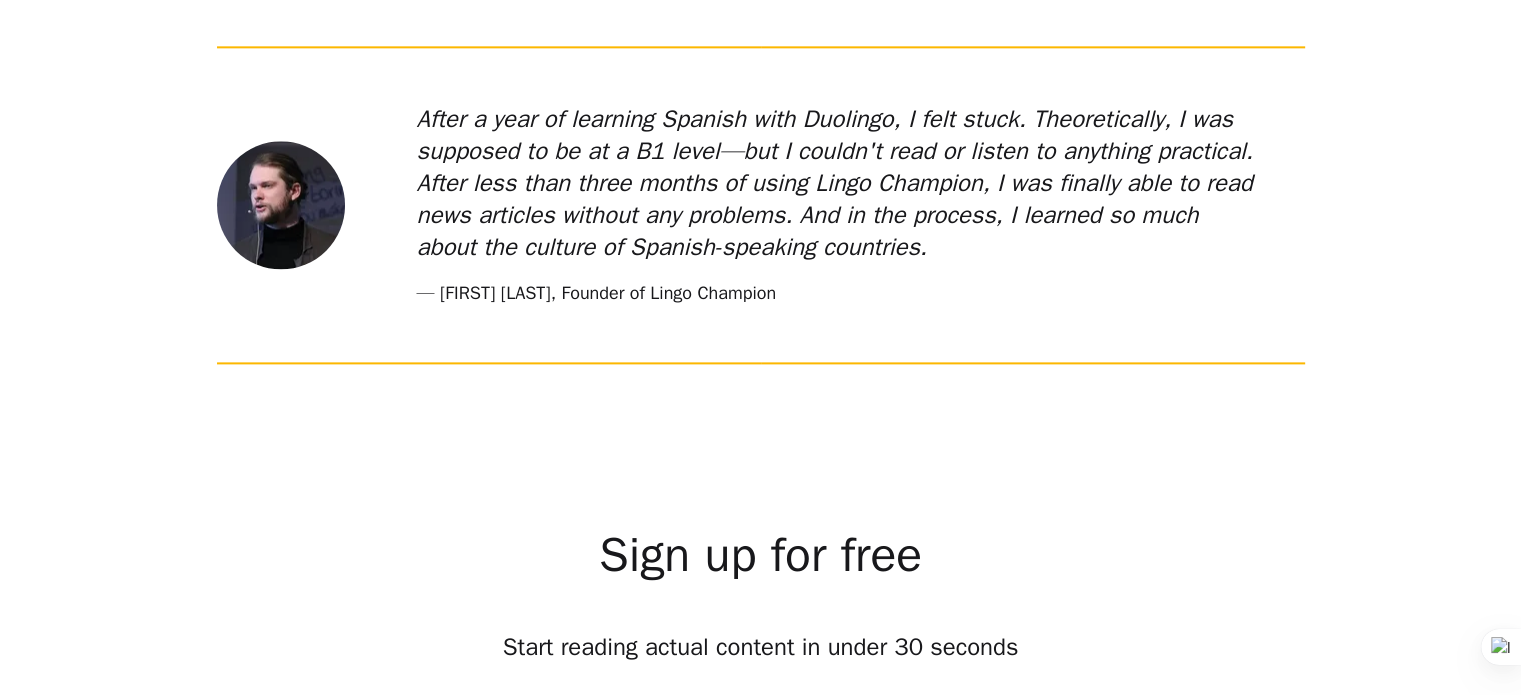 scroll, scrollTop: 11129, scrollLeft: 0, axis: vertical 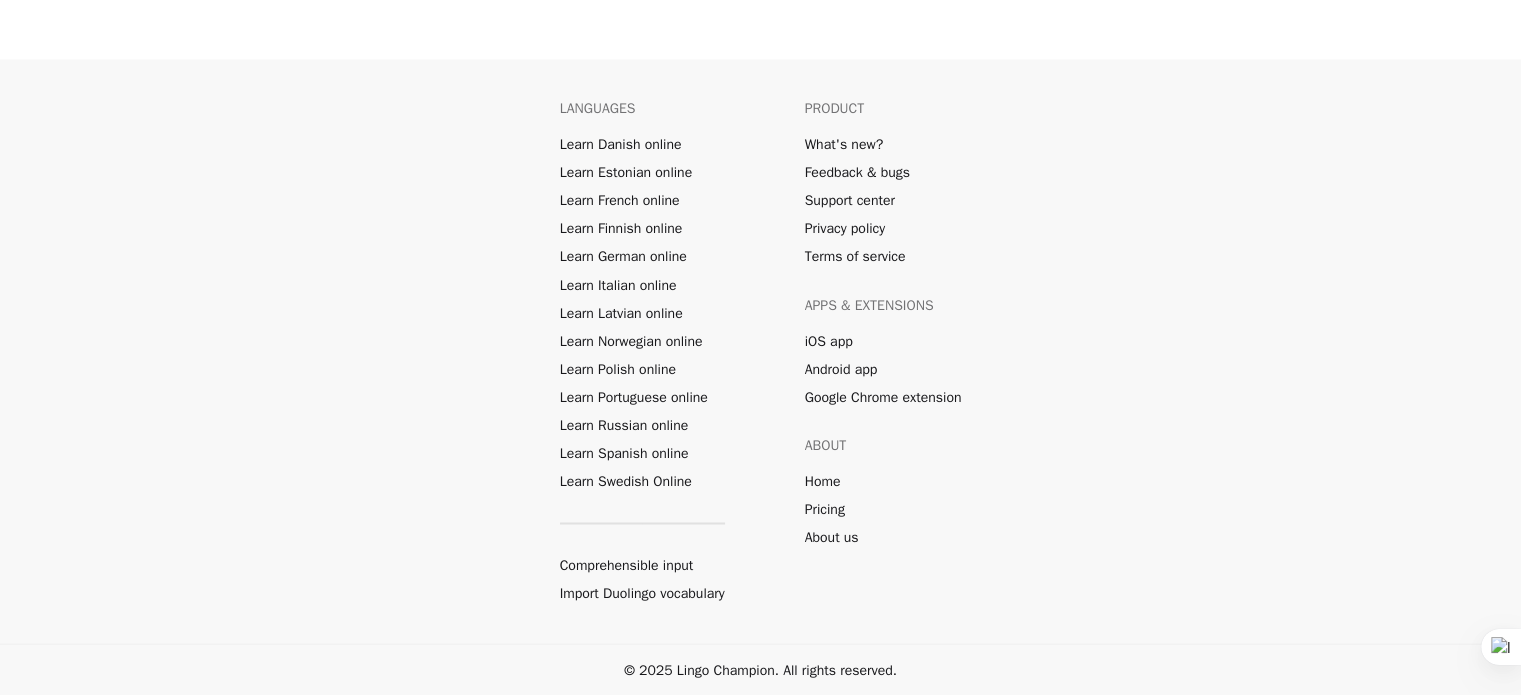 click on "Comprehensible input" at bounding box center (627, 565) 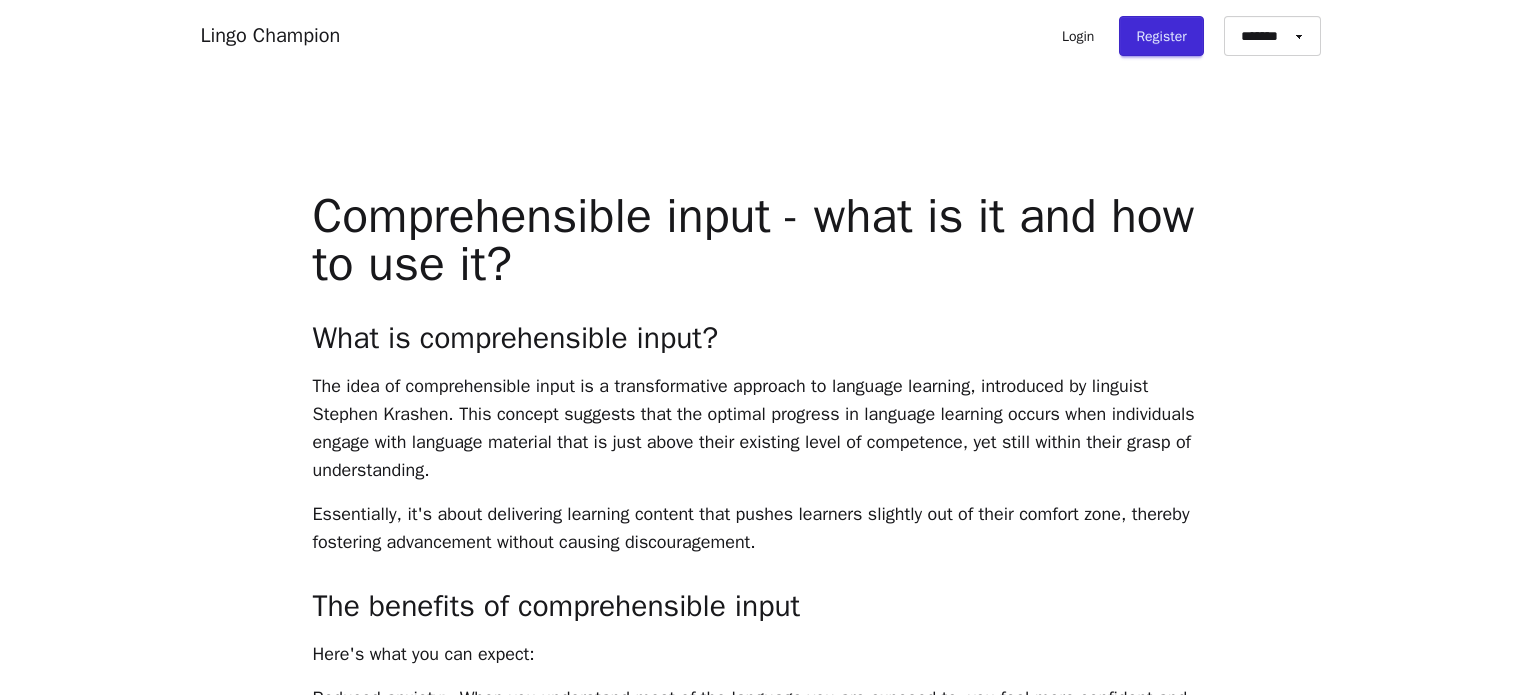 scroll, scrollTop: 0, scrollLeft: 0, axis: both 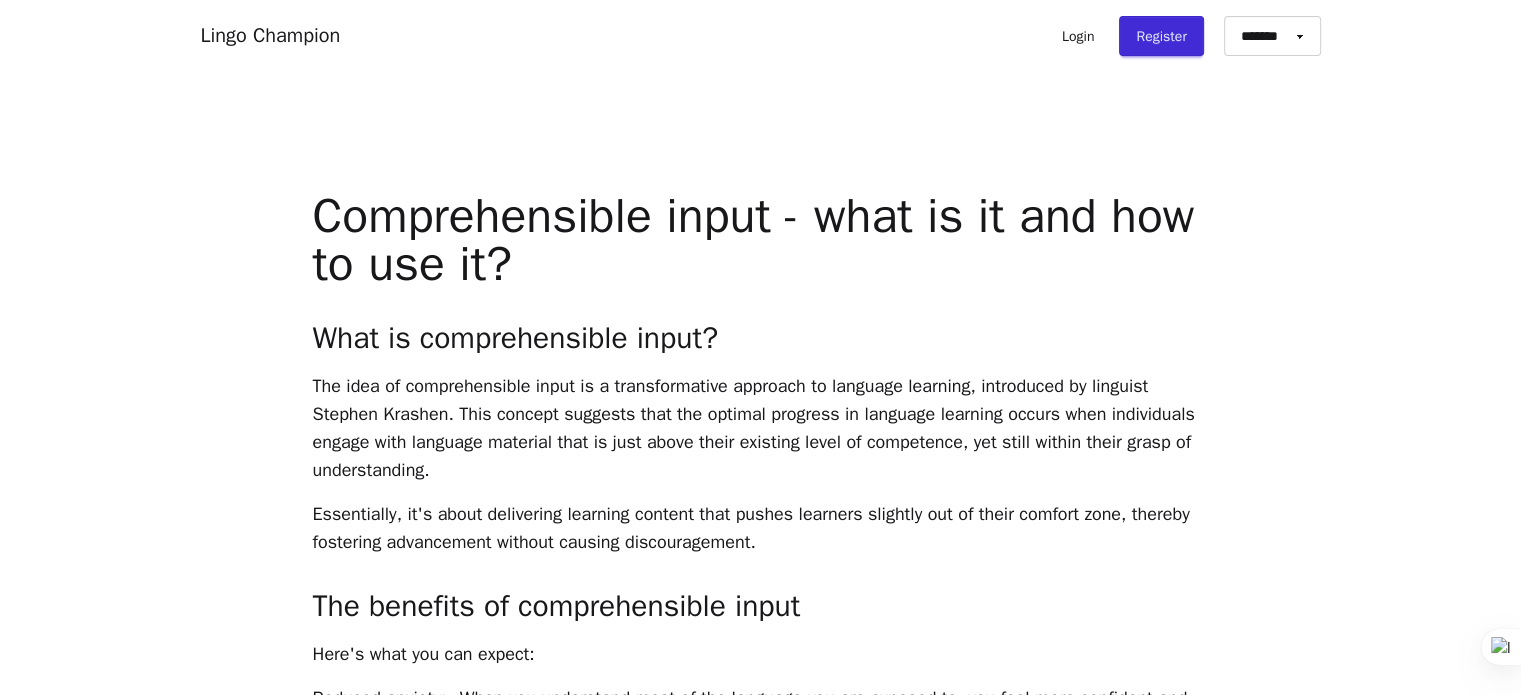 click on "Lingo Champion" at bounding box center [271, 35] 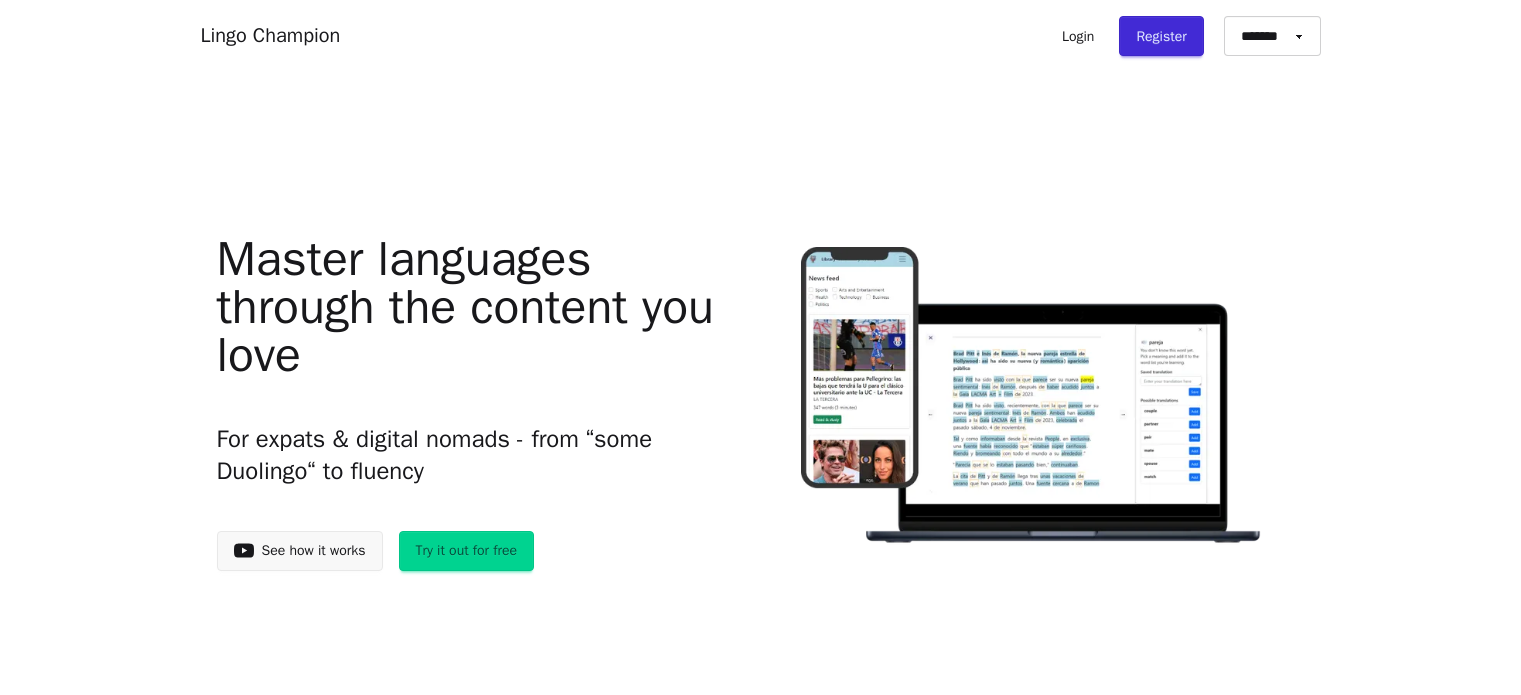 scroll, scrollTop: 0, scrollLeft: 0, axis: both 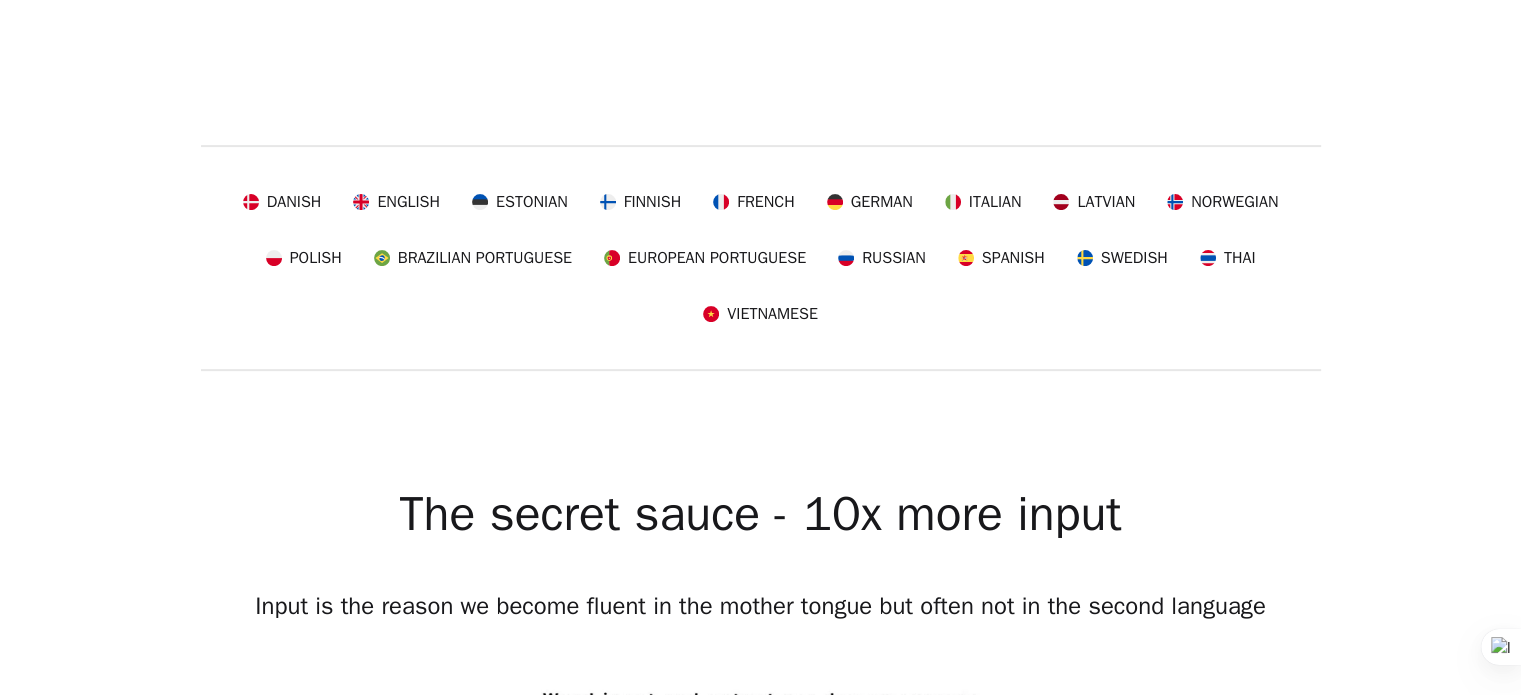 click on "English" at bounding box center (408, 202) 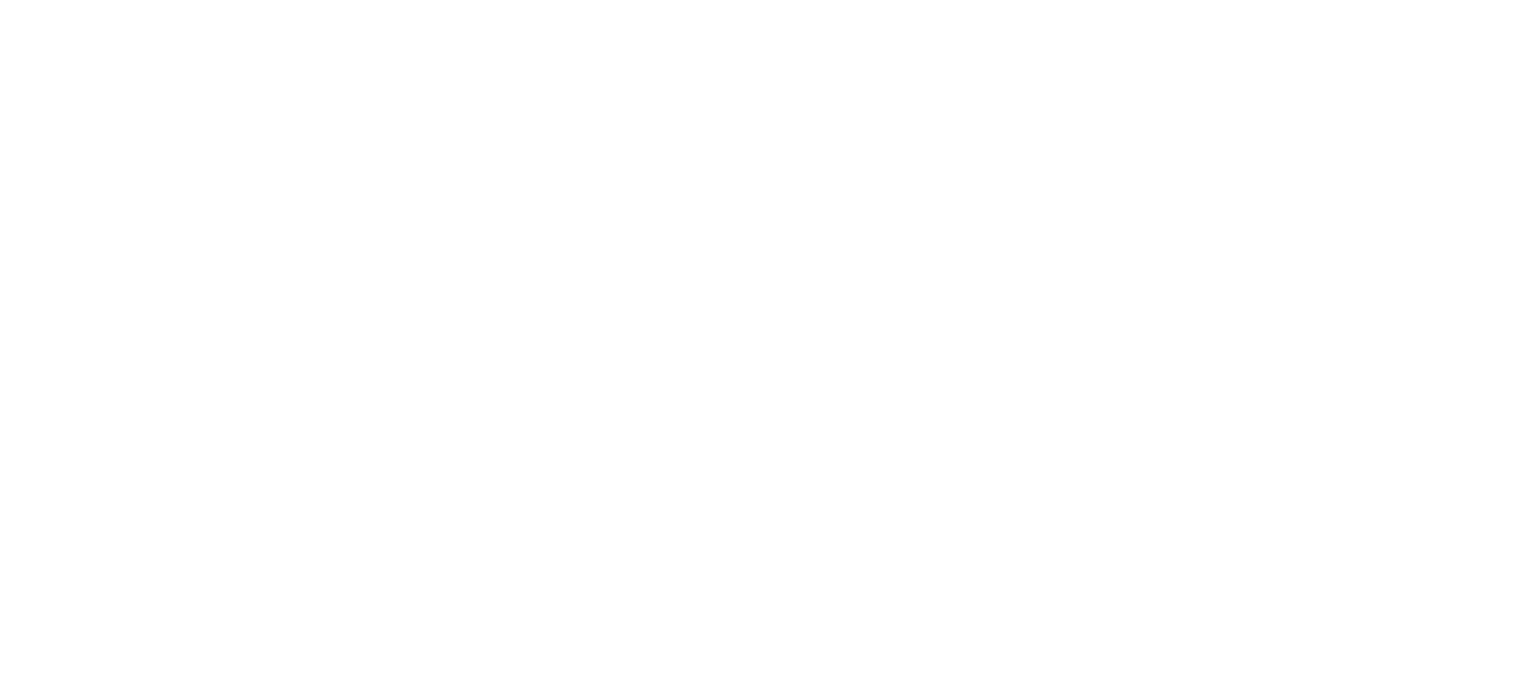 scroll, scrollTop: 0, scrollLeft: 0, axis: both 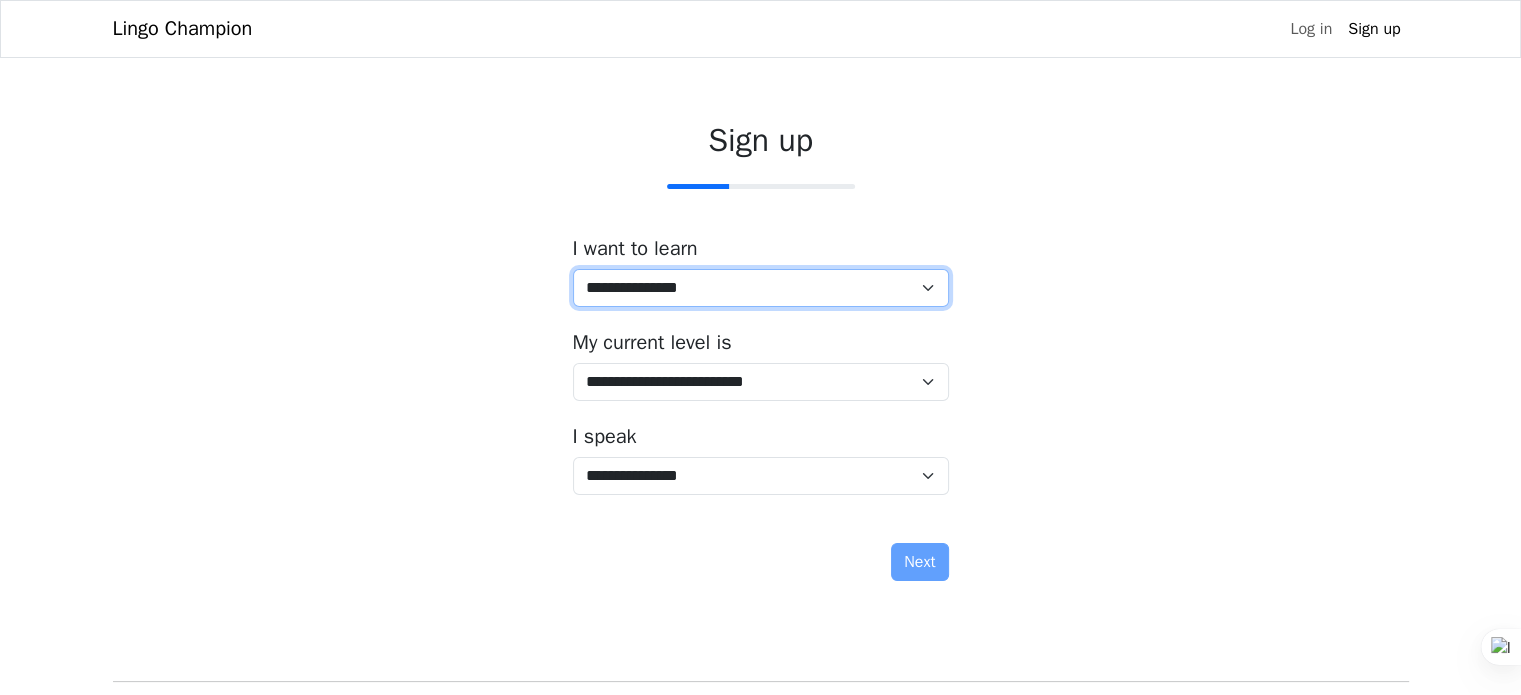 click on "**********" at bounding box center (761, 288) 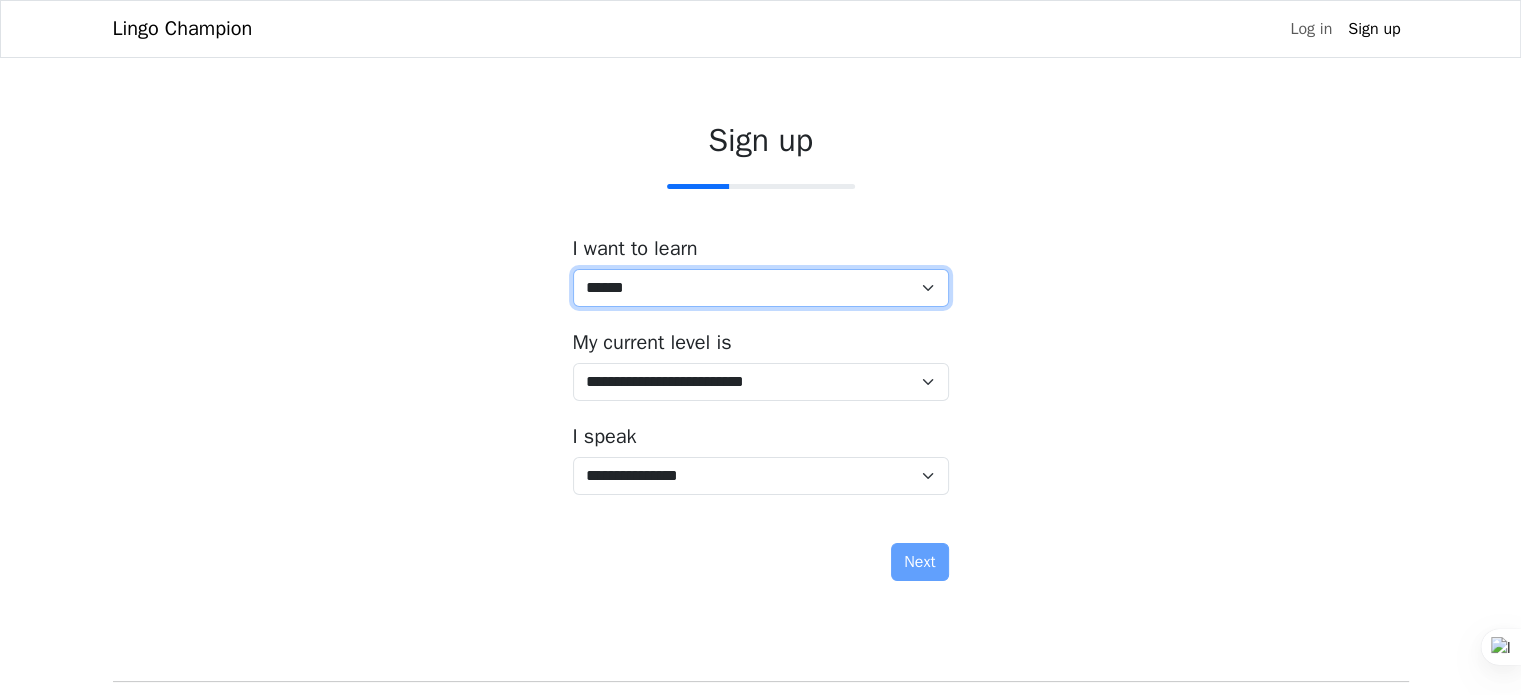 click on "**********" at bounding box center (761, 288) 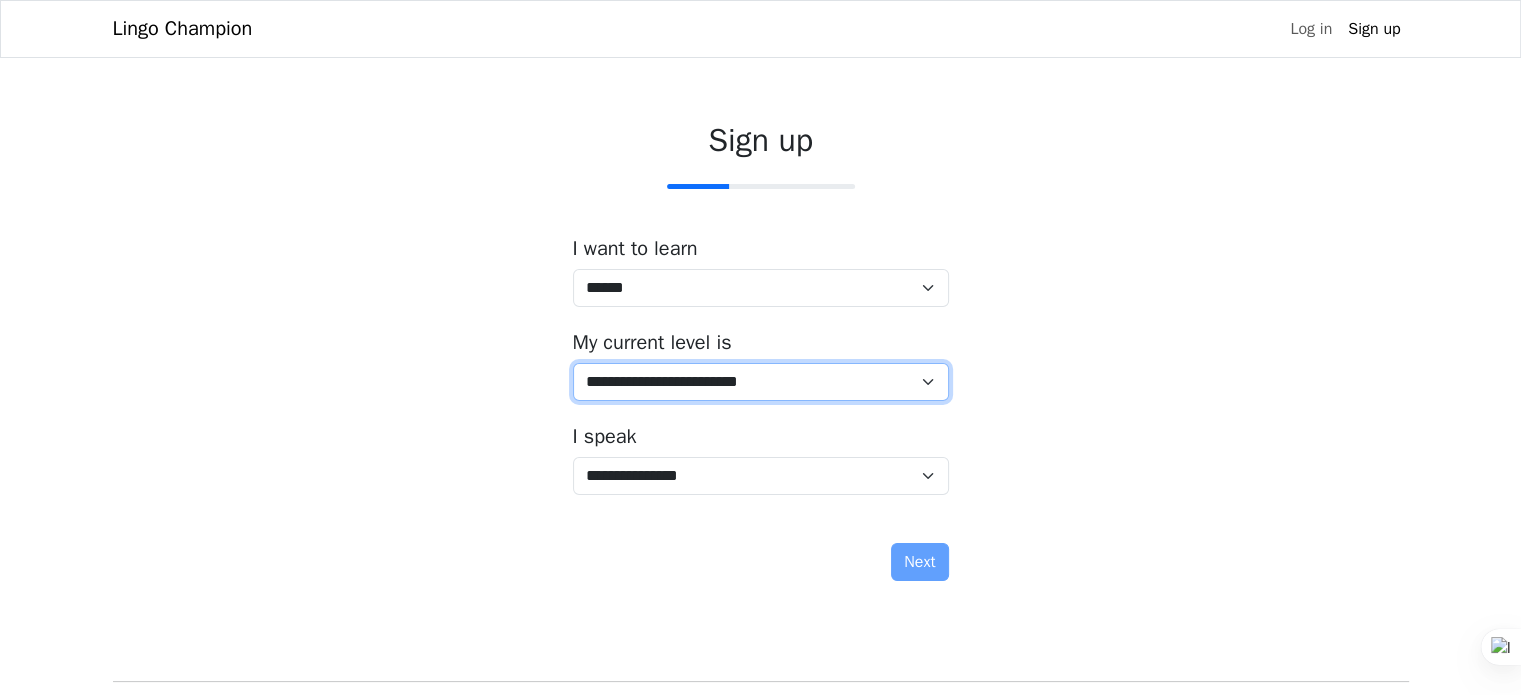 click on "**********" at bounding box center [761, 382] 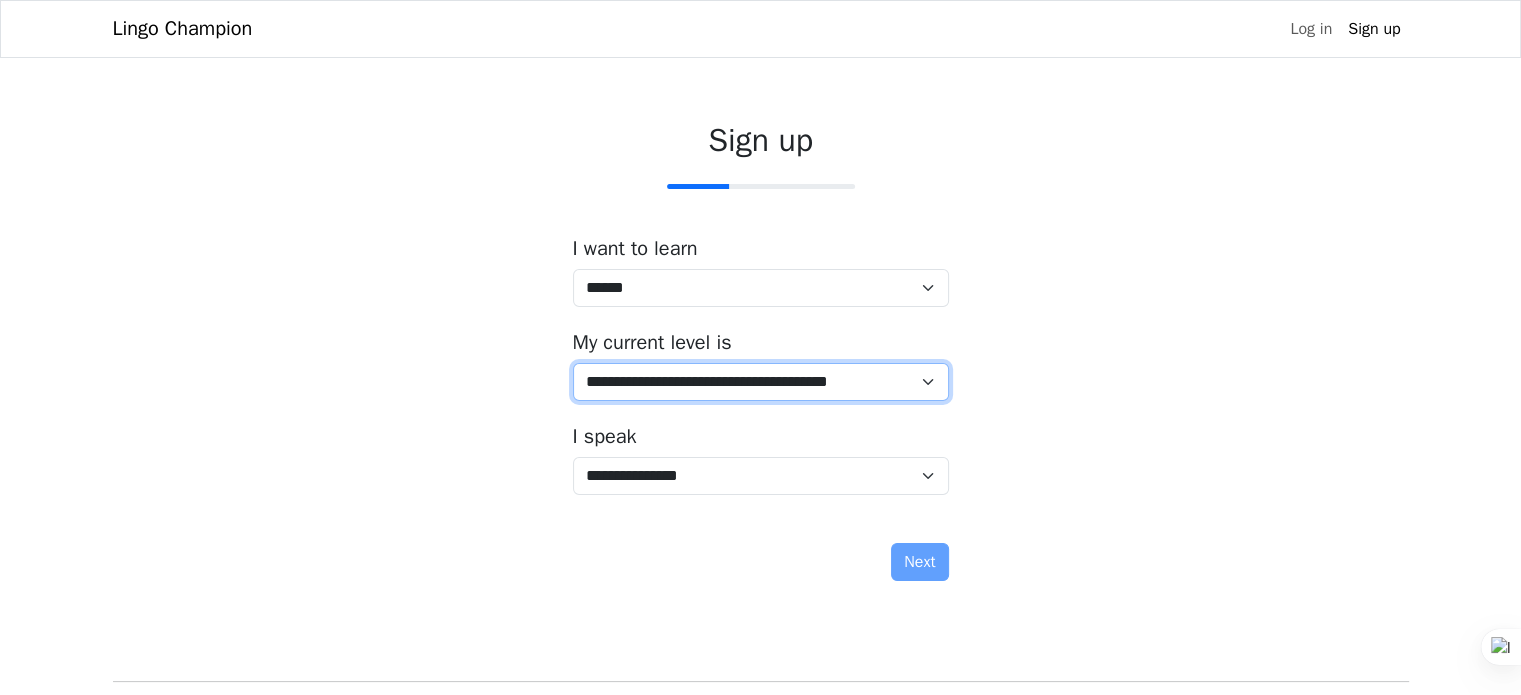 click on "**********" at bounding box center (761, 382) 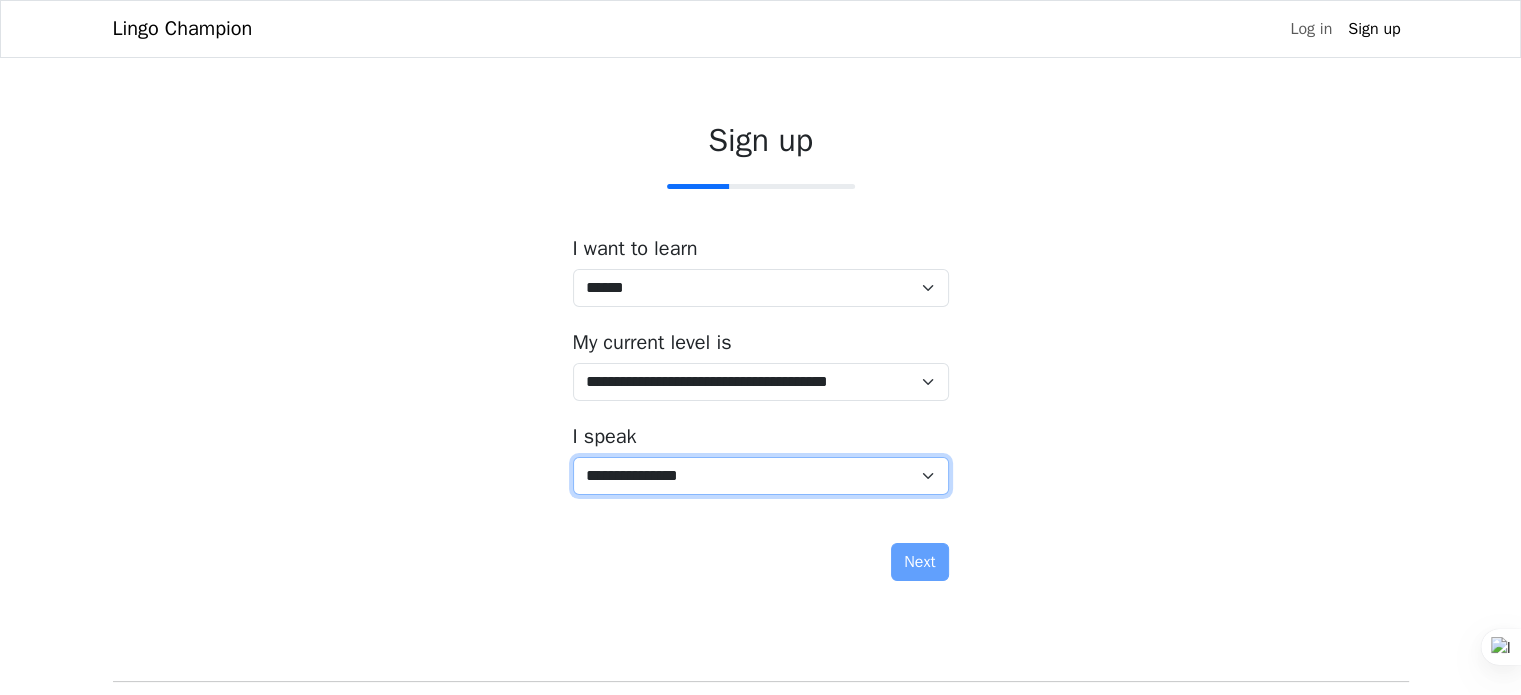 click on "**********" at bounding box center [761, 476] 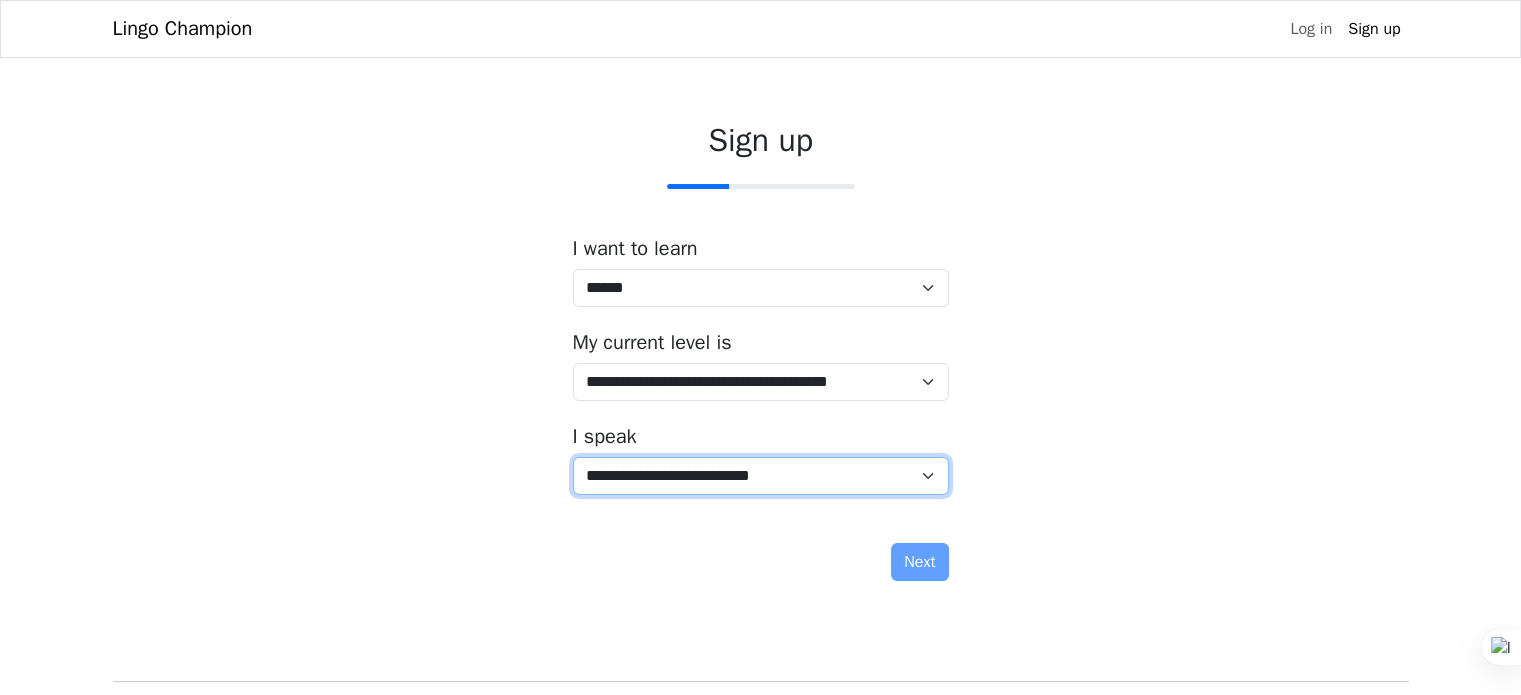 click on "**********" at bounding box center (761, 476) 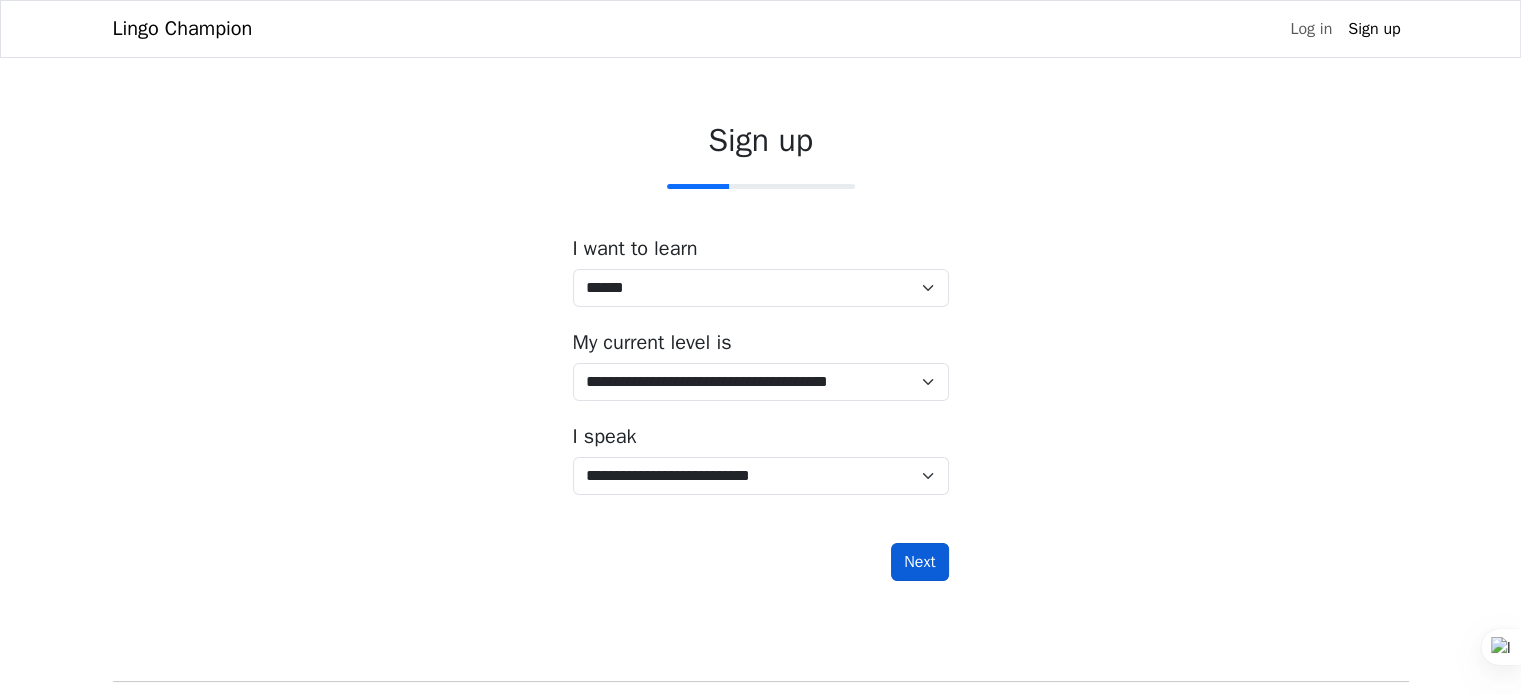 click on "Next" at bounding box center (919, 562) 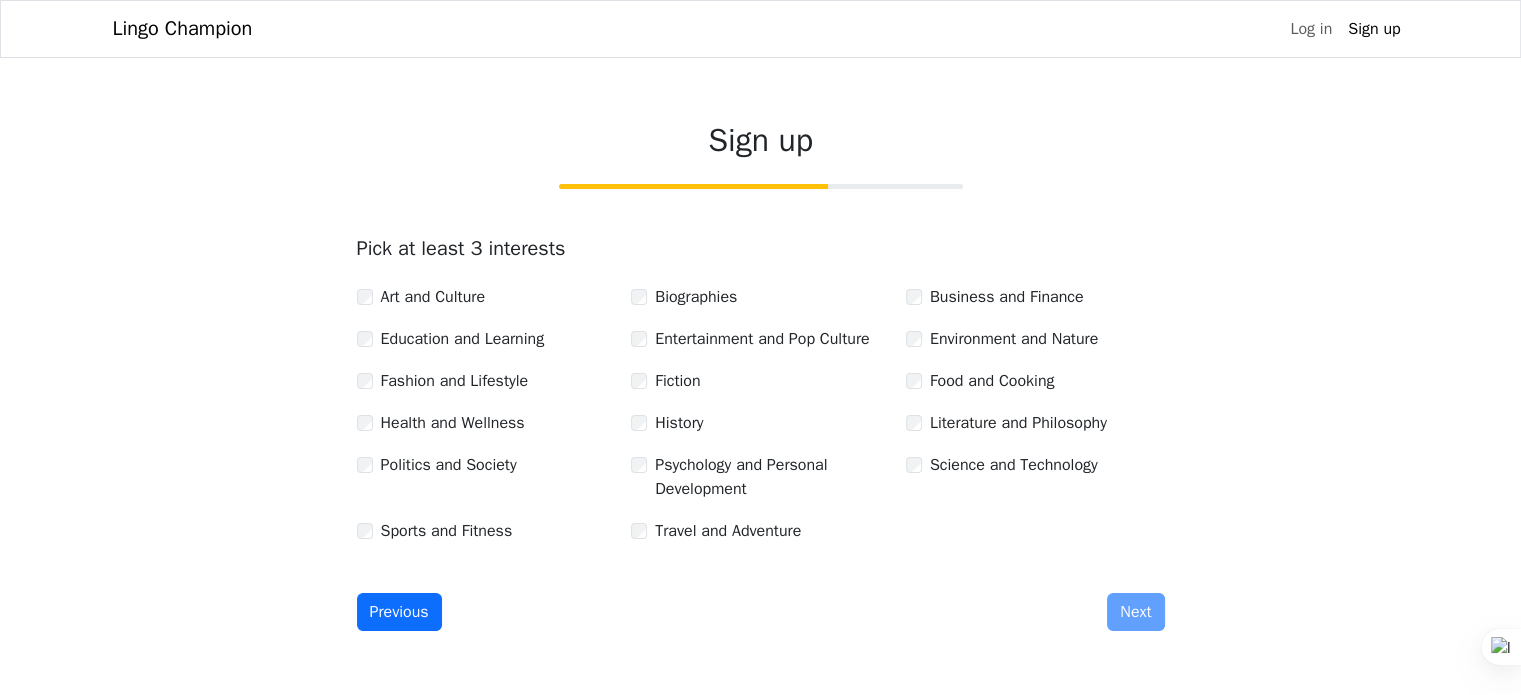 click on "Art and Culture" at bounding box center (433, 297) 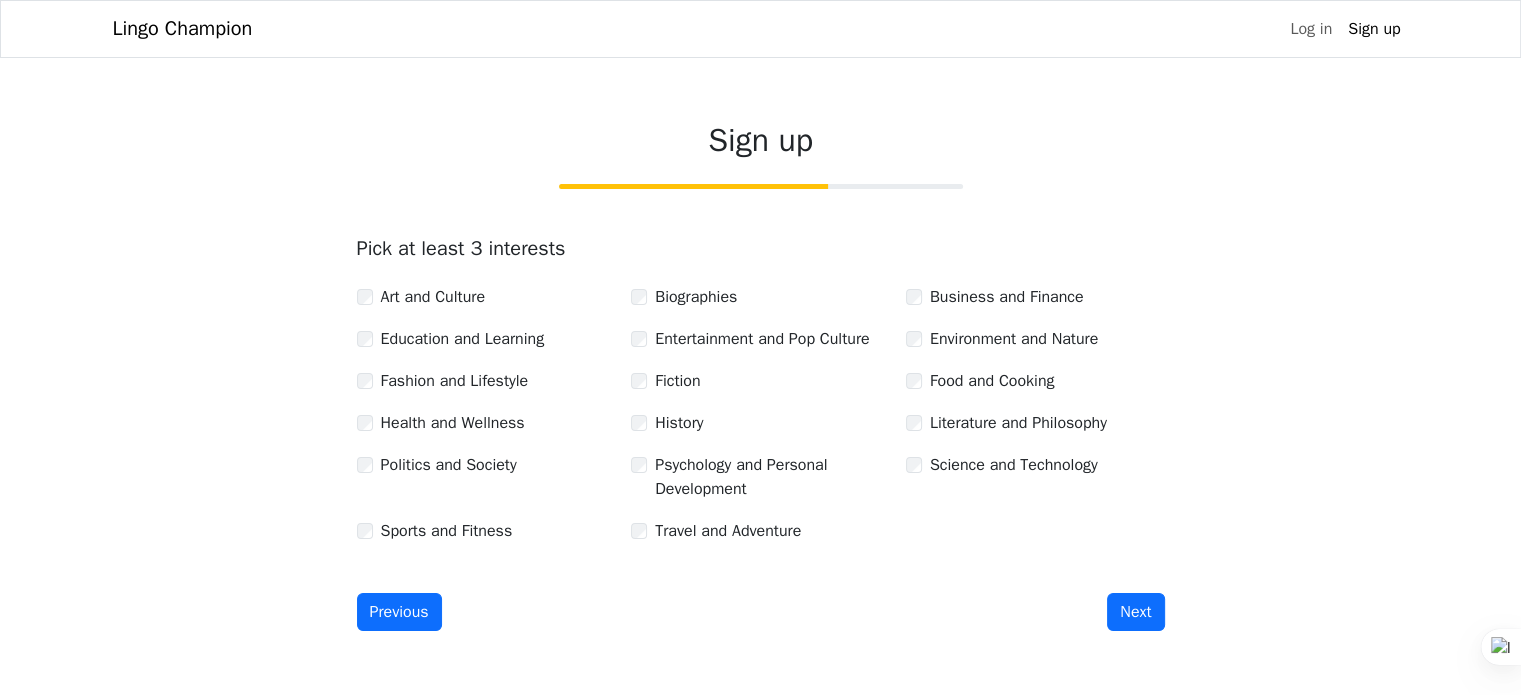 click on "Fiction" at bounding box center (677, 381) 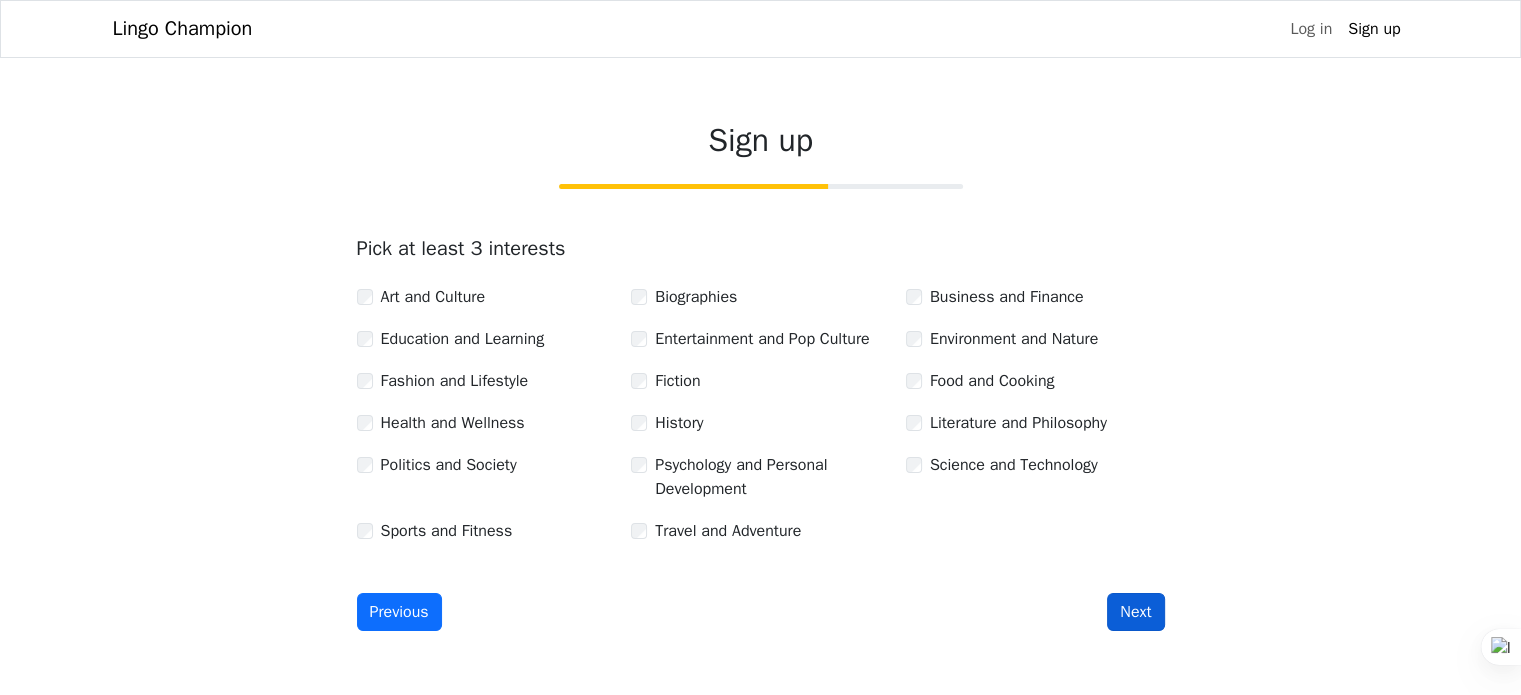 click on "Next" at bounding box center (1135, 612) 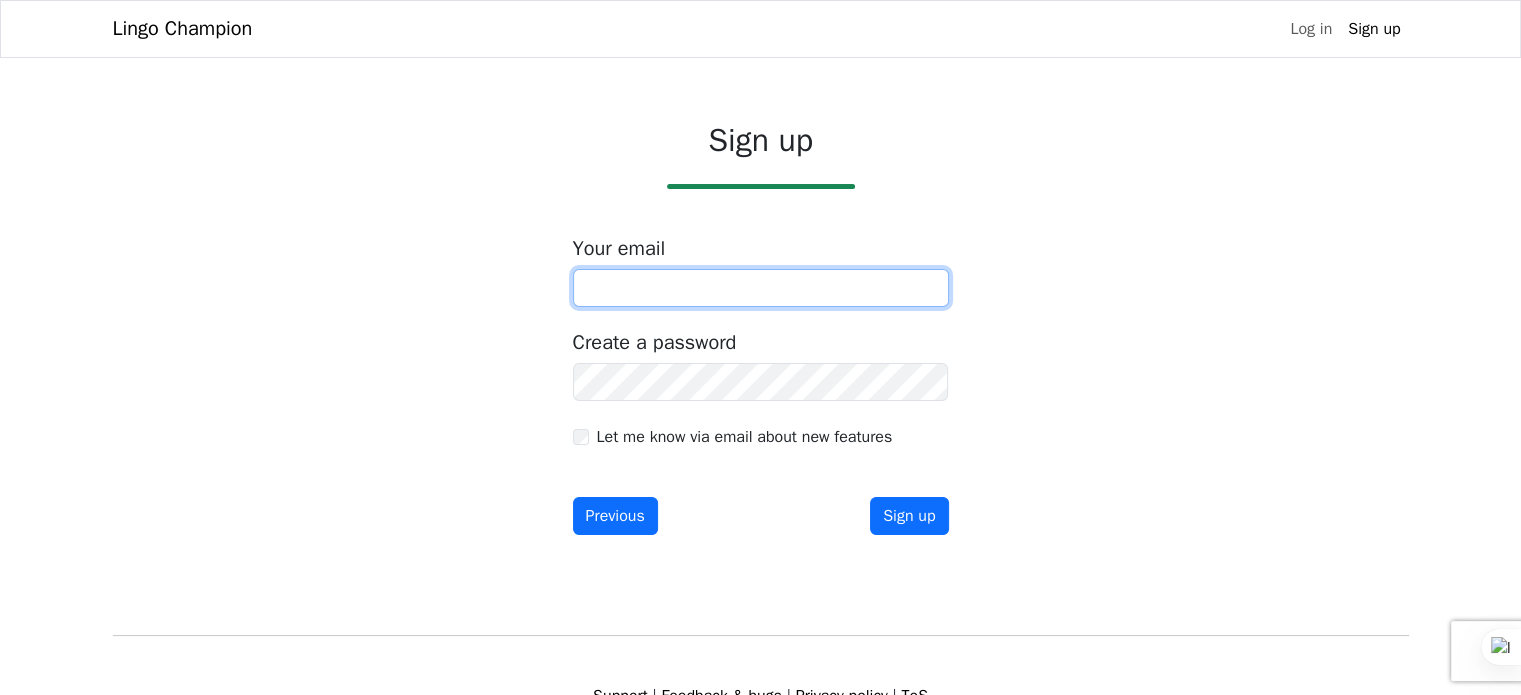 click at bounding box center [761, 288] 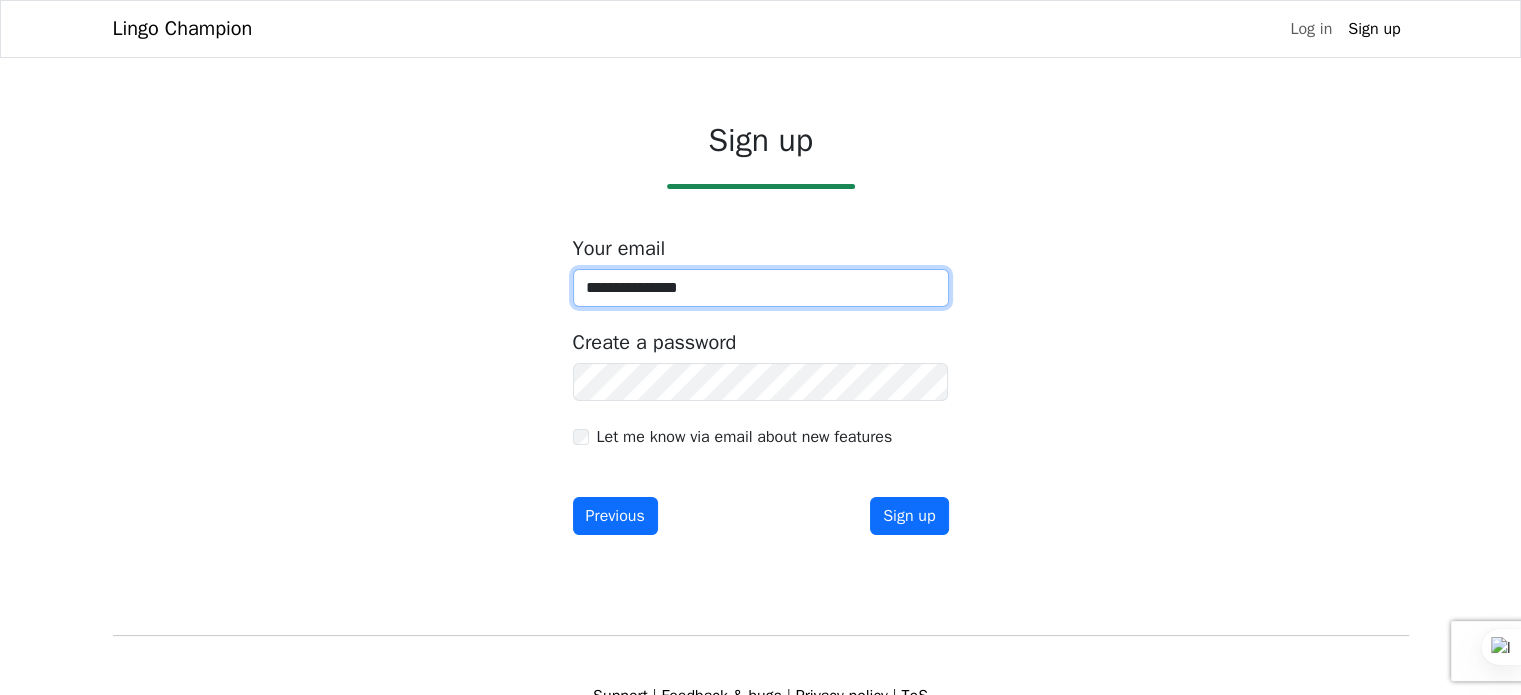 drag, startPoint x: 448, startPoint y: 488, endPoint x: 648, endPoint y: 279, distance: 289.27667 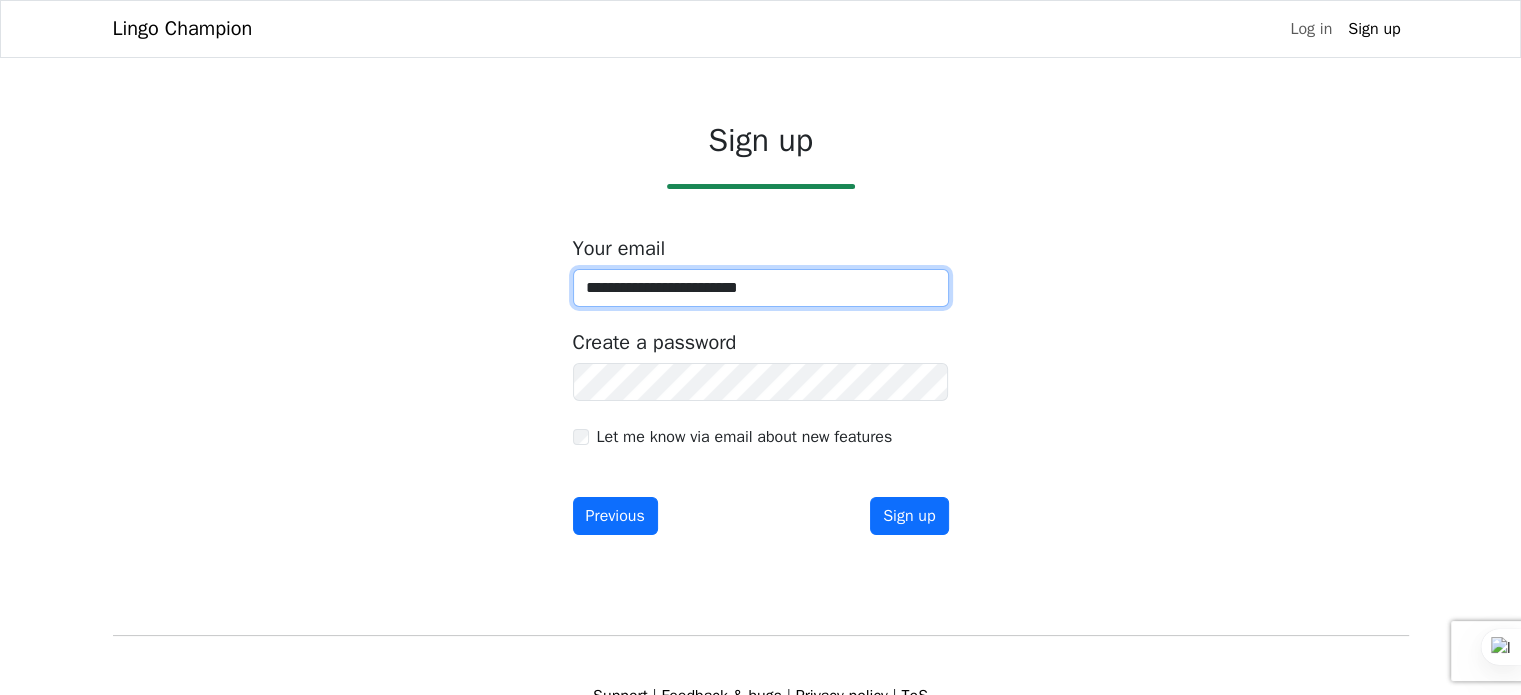 type on "**********" 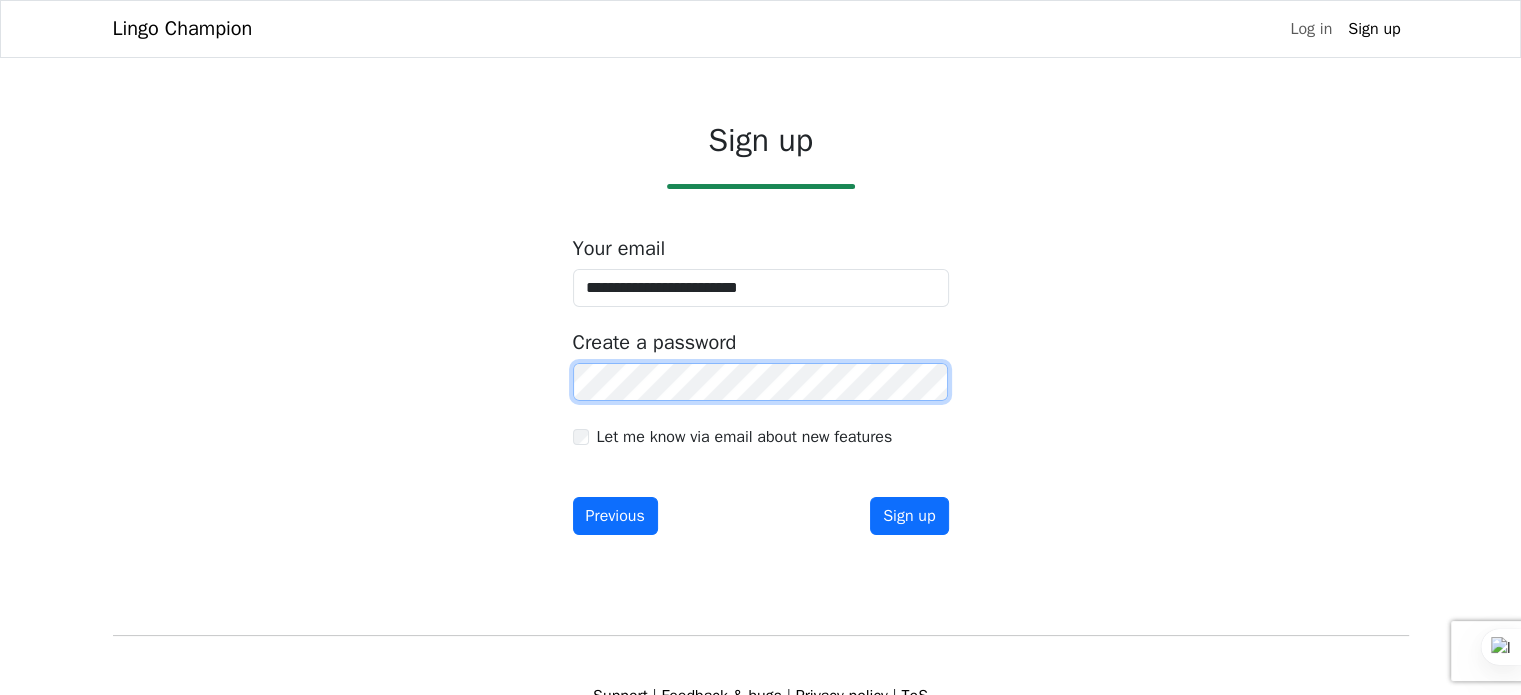 click on "**********" at bounding box center (761, 332) 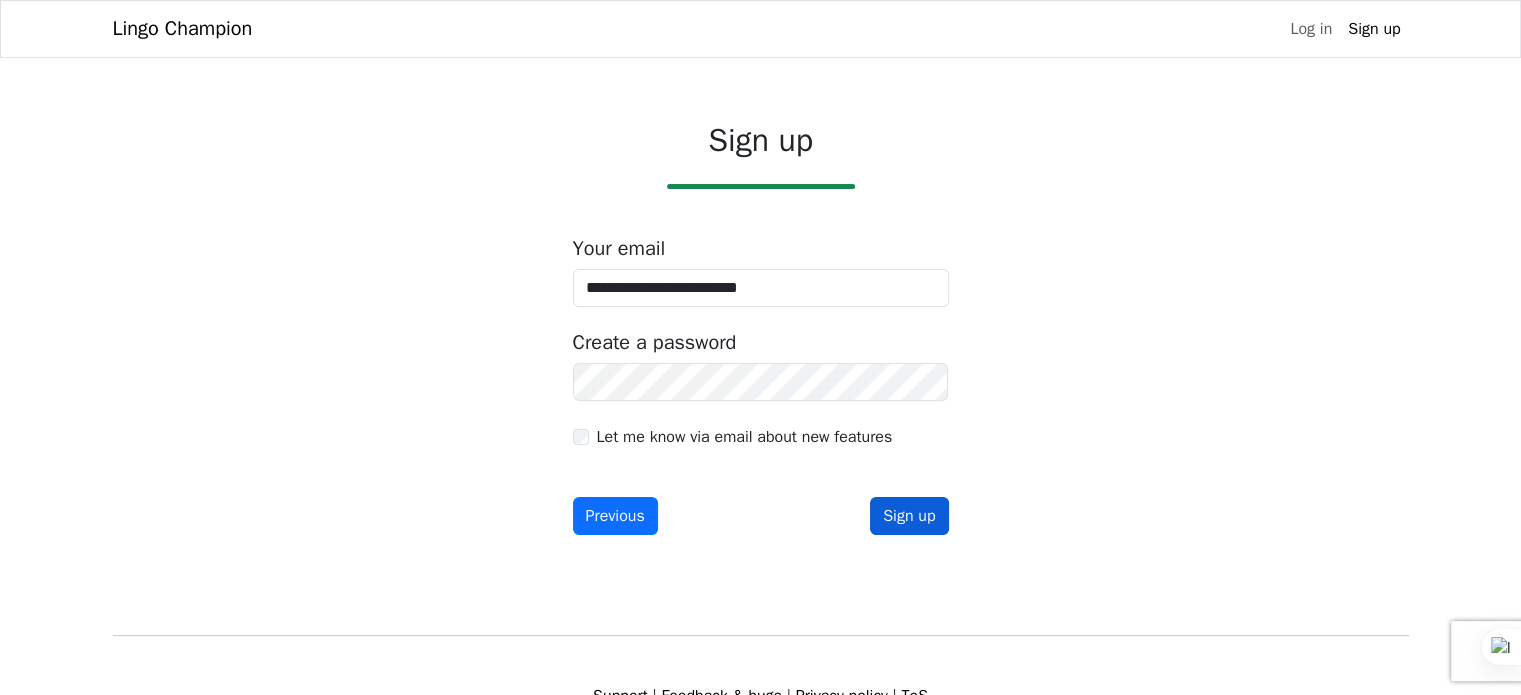 click on "Sign up" at bounding box center [909, 516] 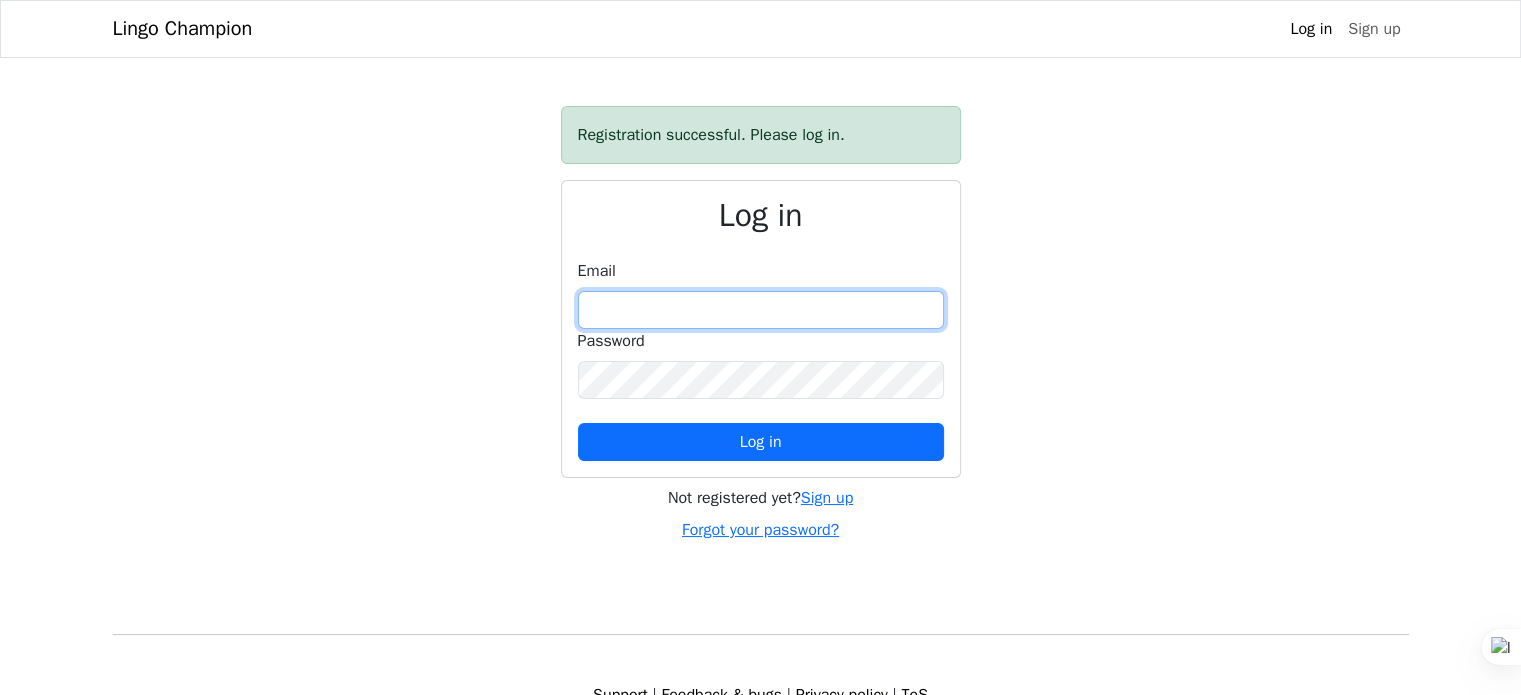 click at bounding box center [761, 310] 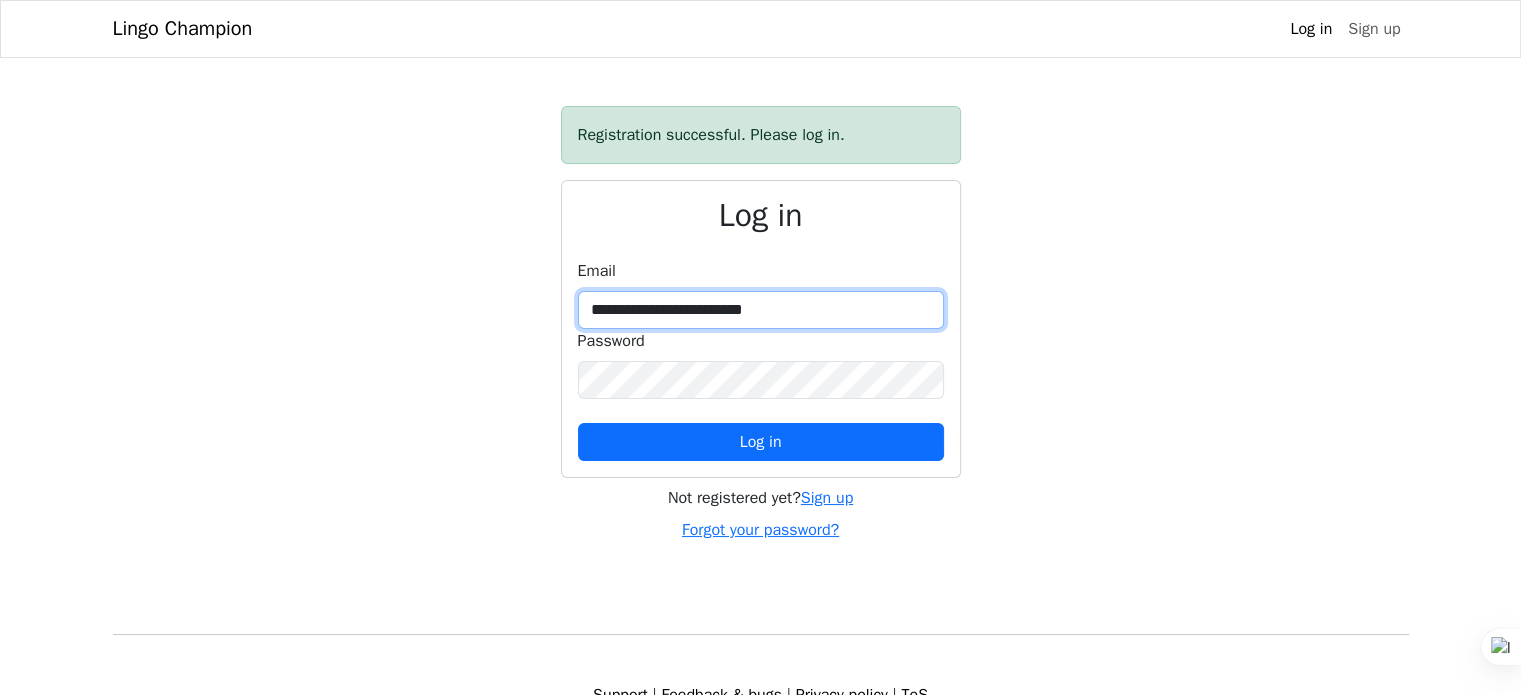type on "**********" 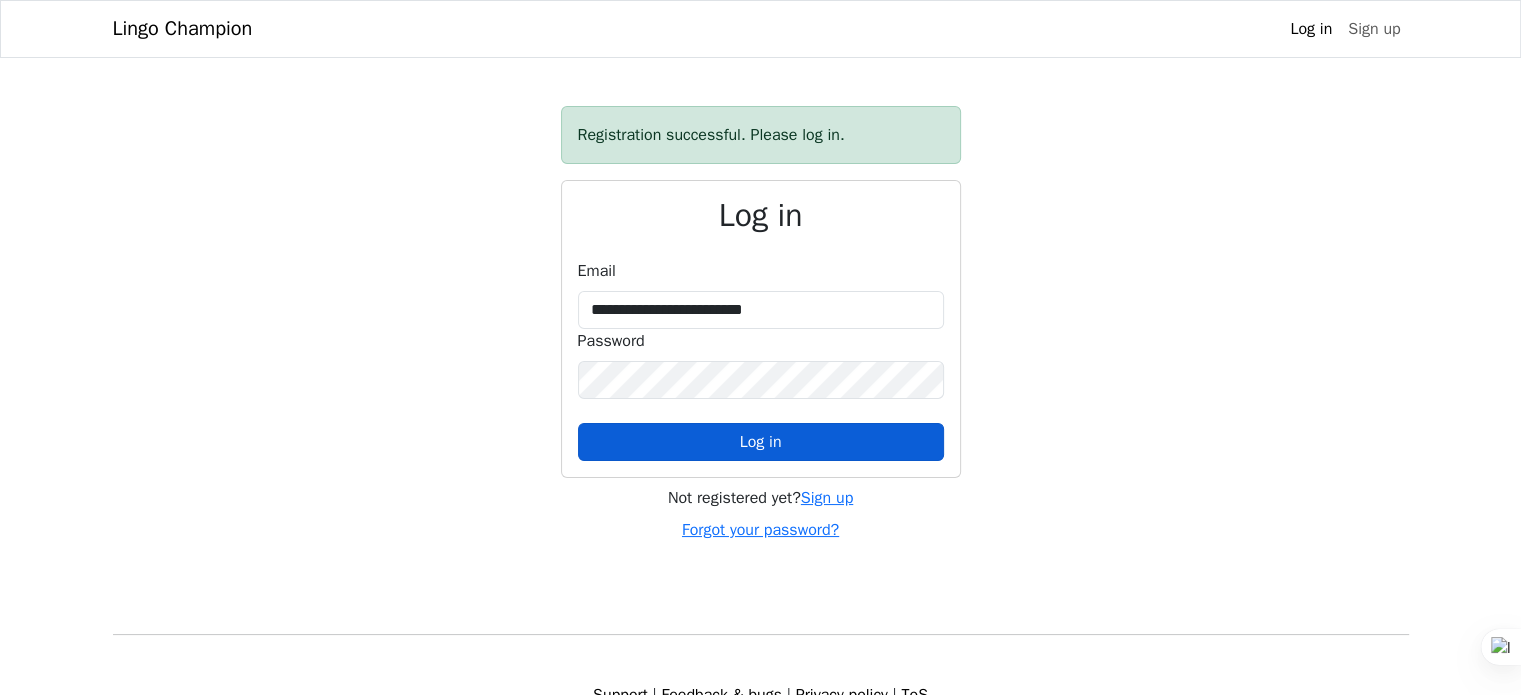 click on "Log in" at bounding box center [761, 442] 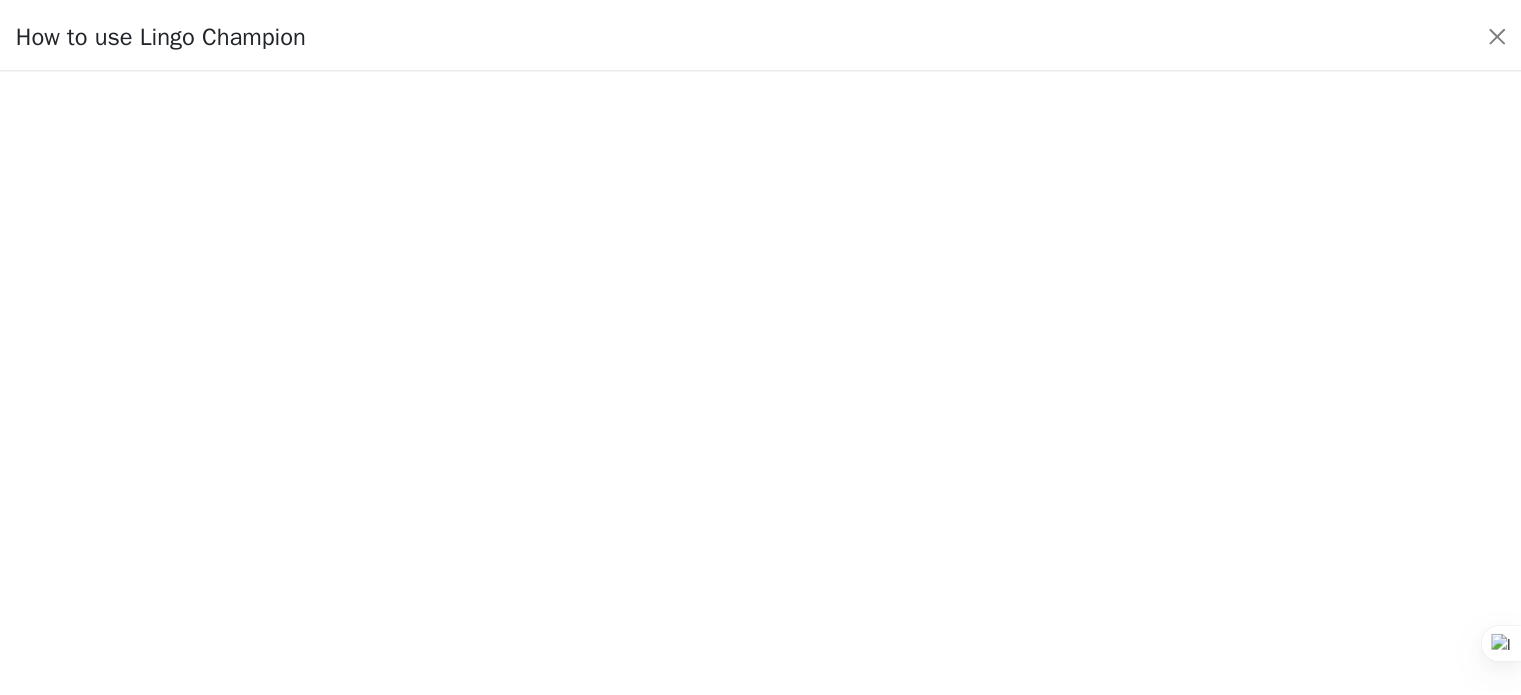 scroll, scrollTop: 0, scrollLeft: 0, axis: both 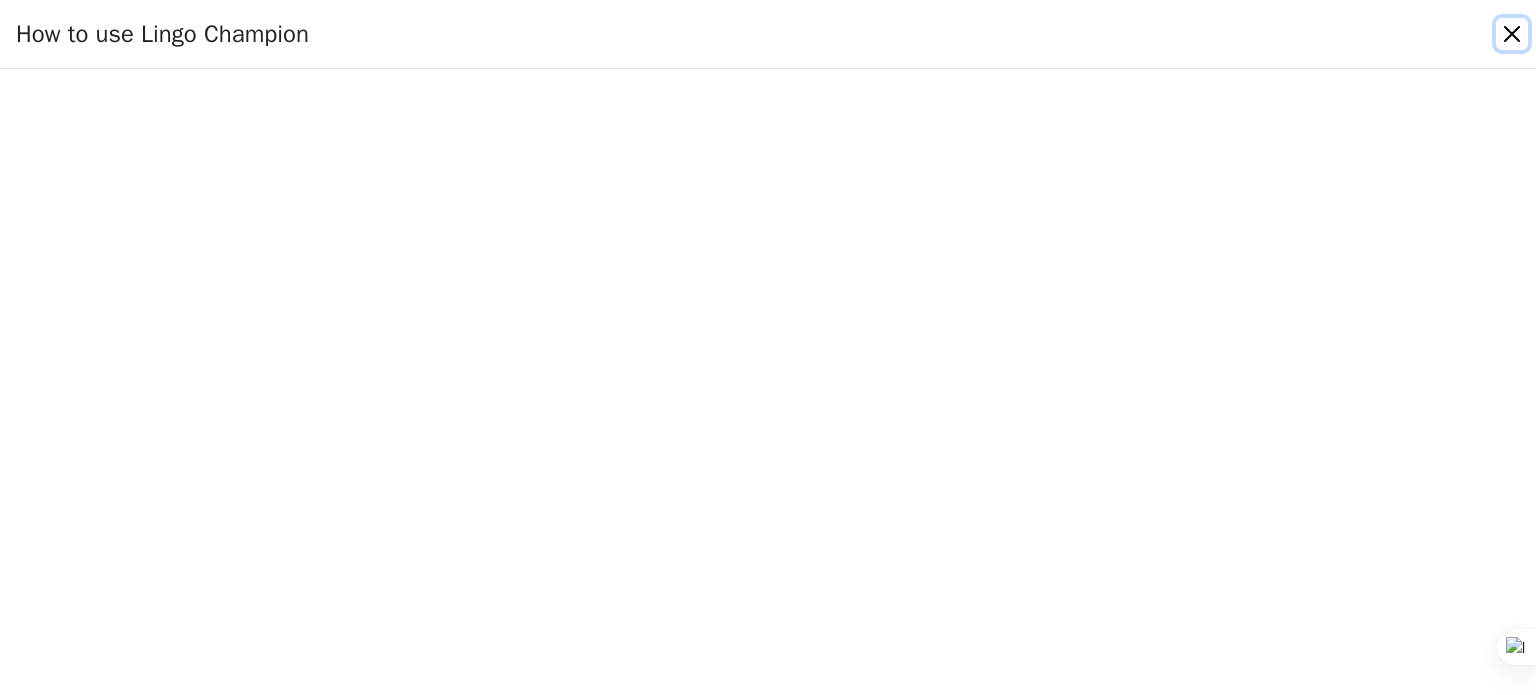 click at bounding box center [1512, 34] 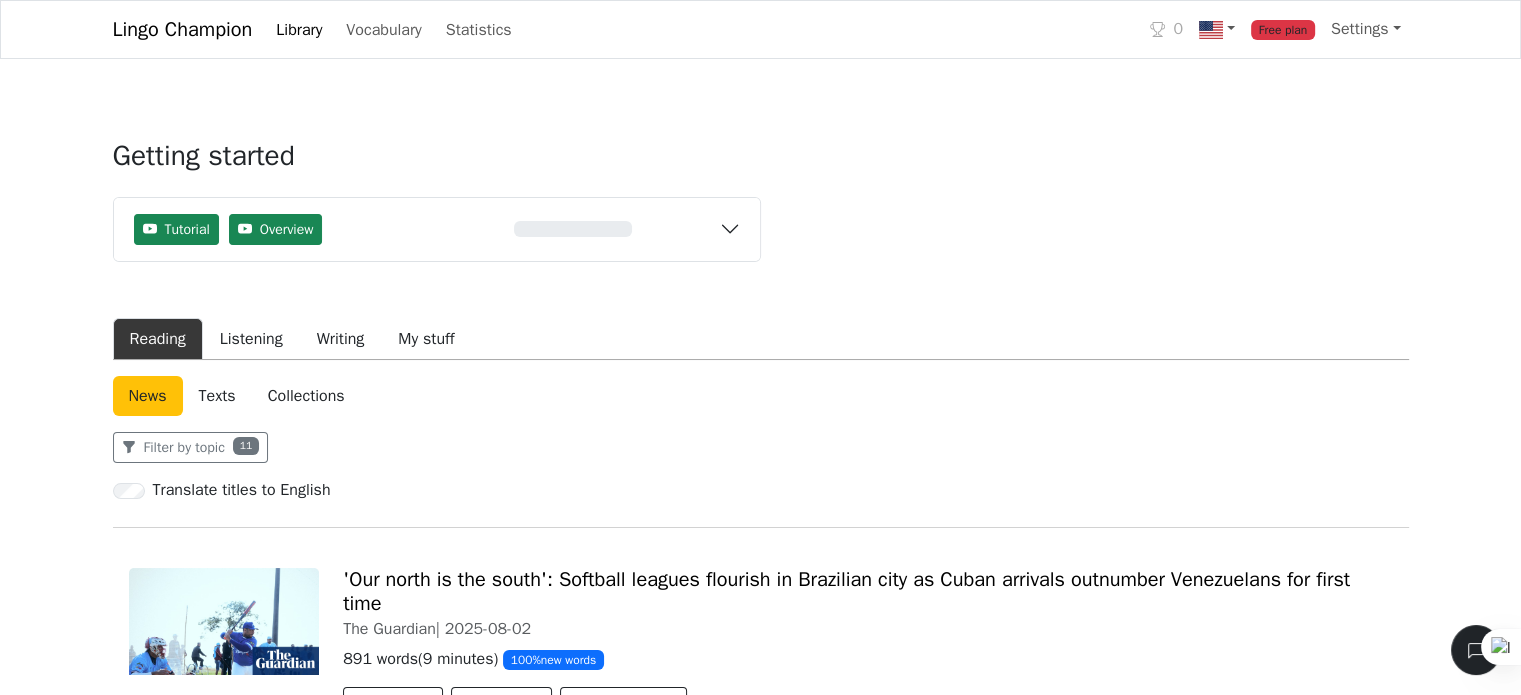 click on "Free plan" at bounding box center [1283, 30] 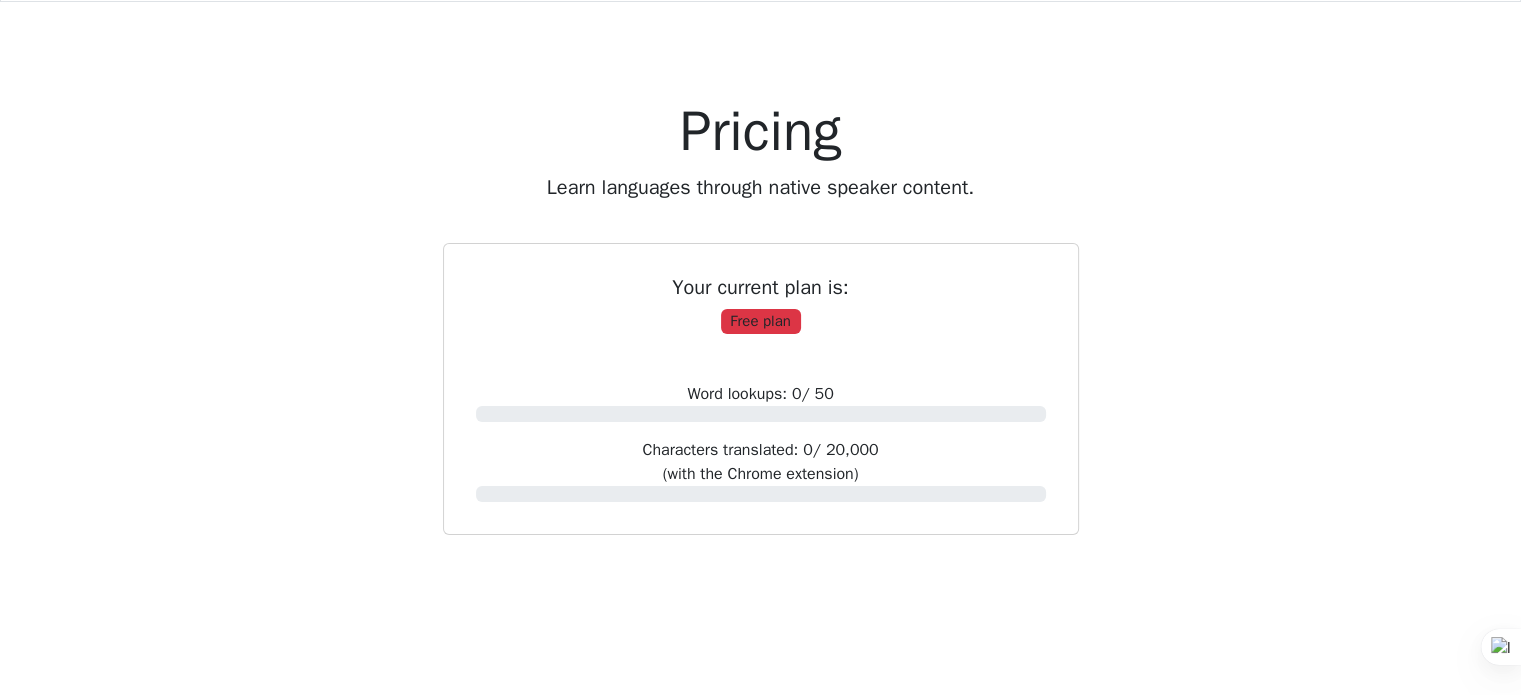scroll, scrollTop: 0, scrollLeft: 0, axis: both 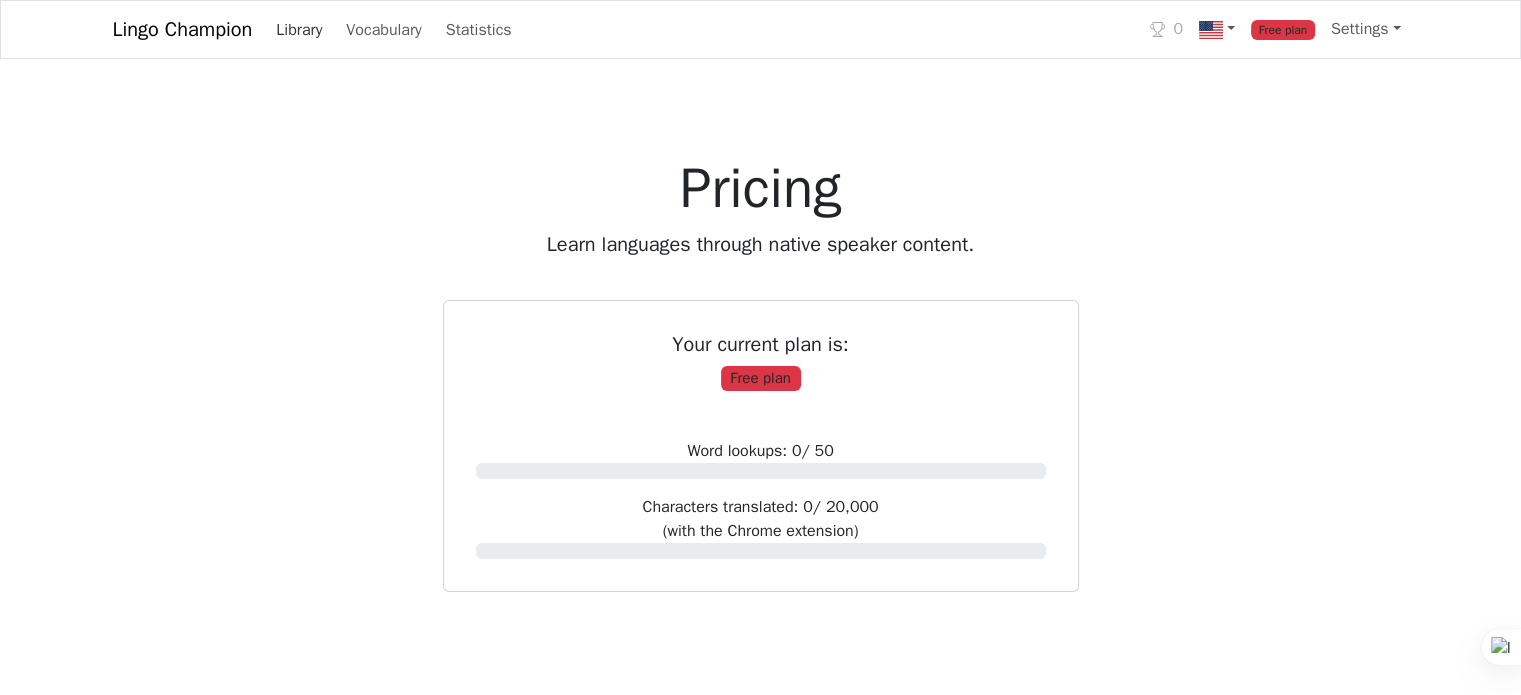 click on "Library" at bounding box center [299, 30] 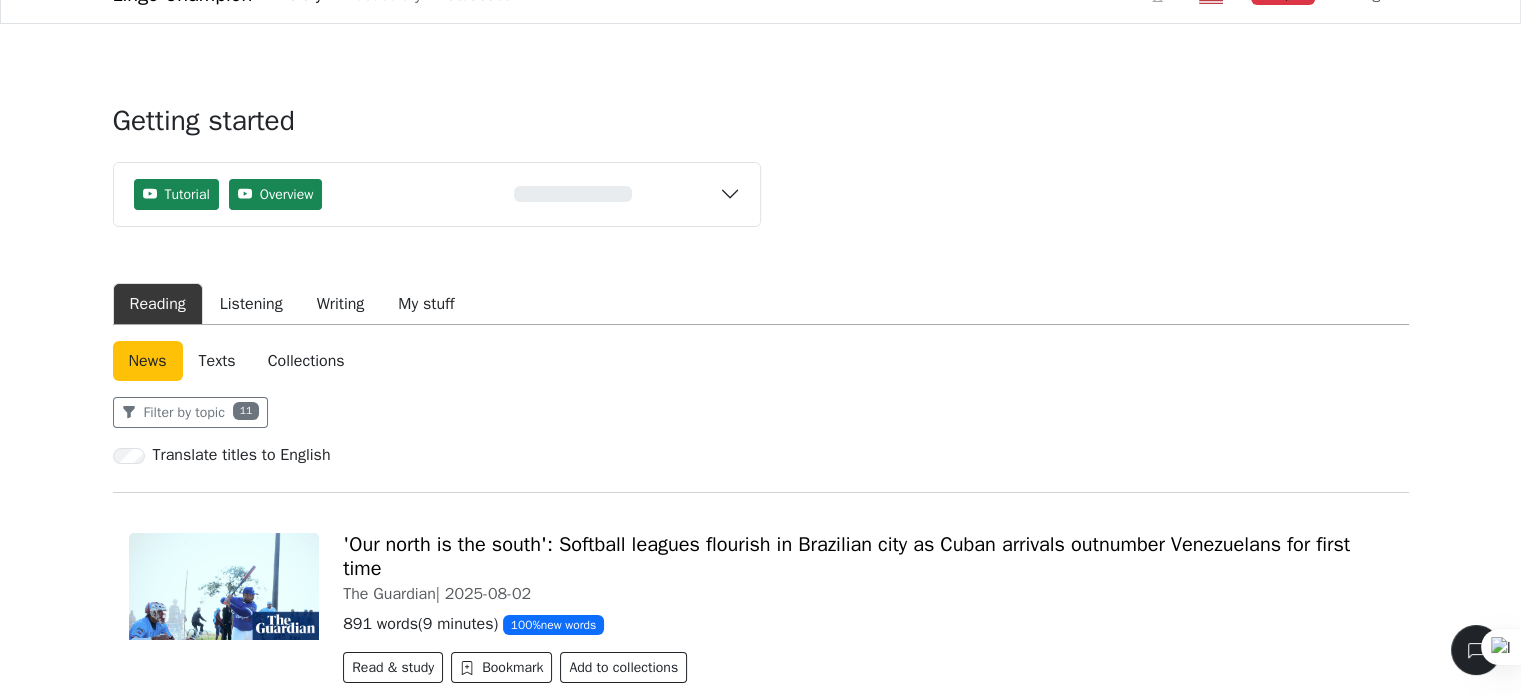 scroll, scrollTop: 0, scrollLeft: 0, axis: both 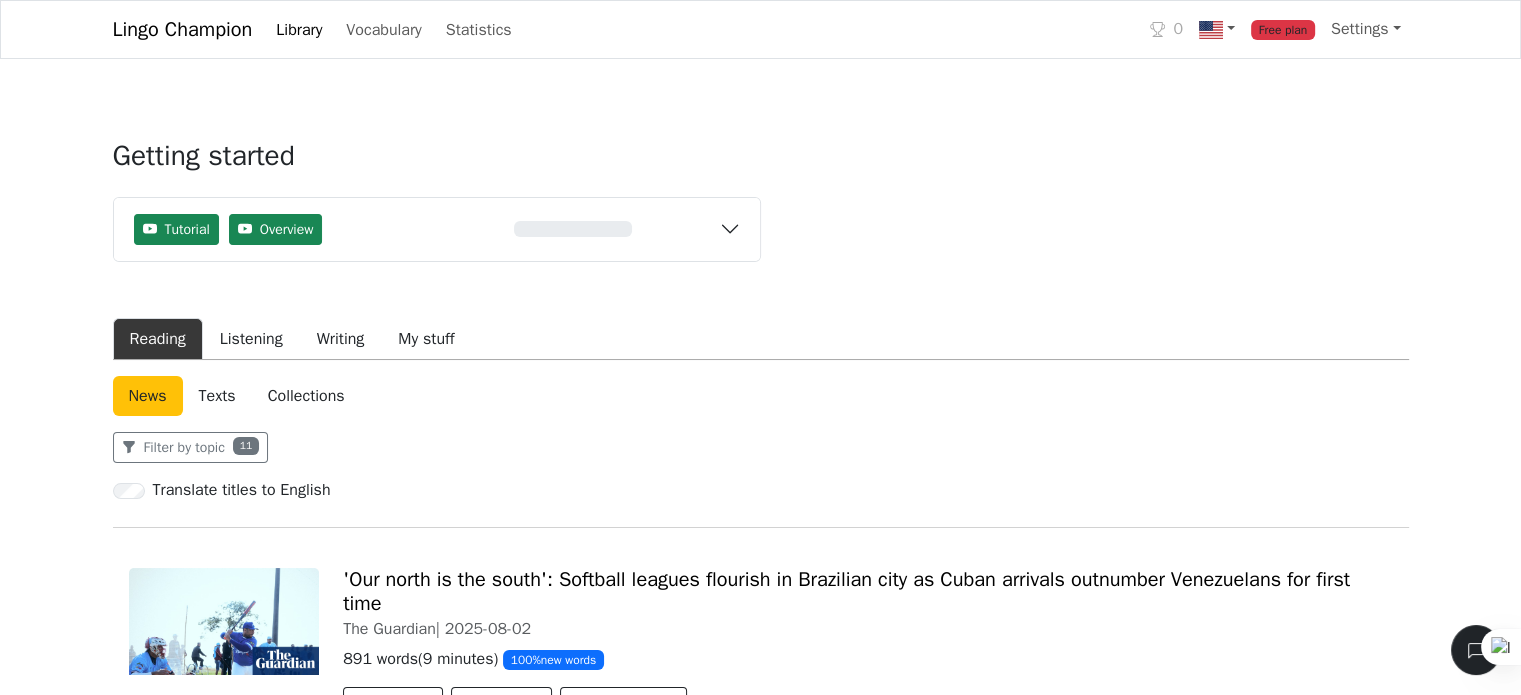 click on "Free plan" at bounding box center (1283, 30) 